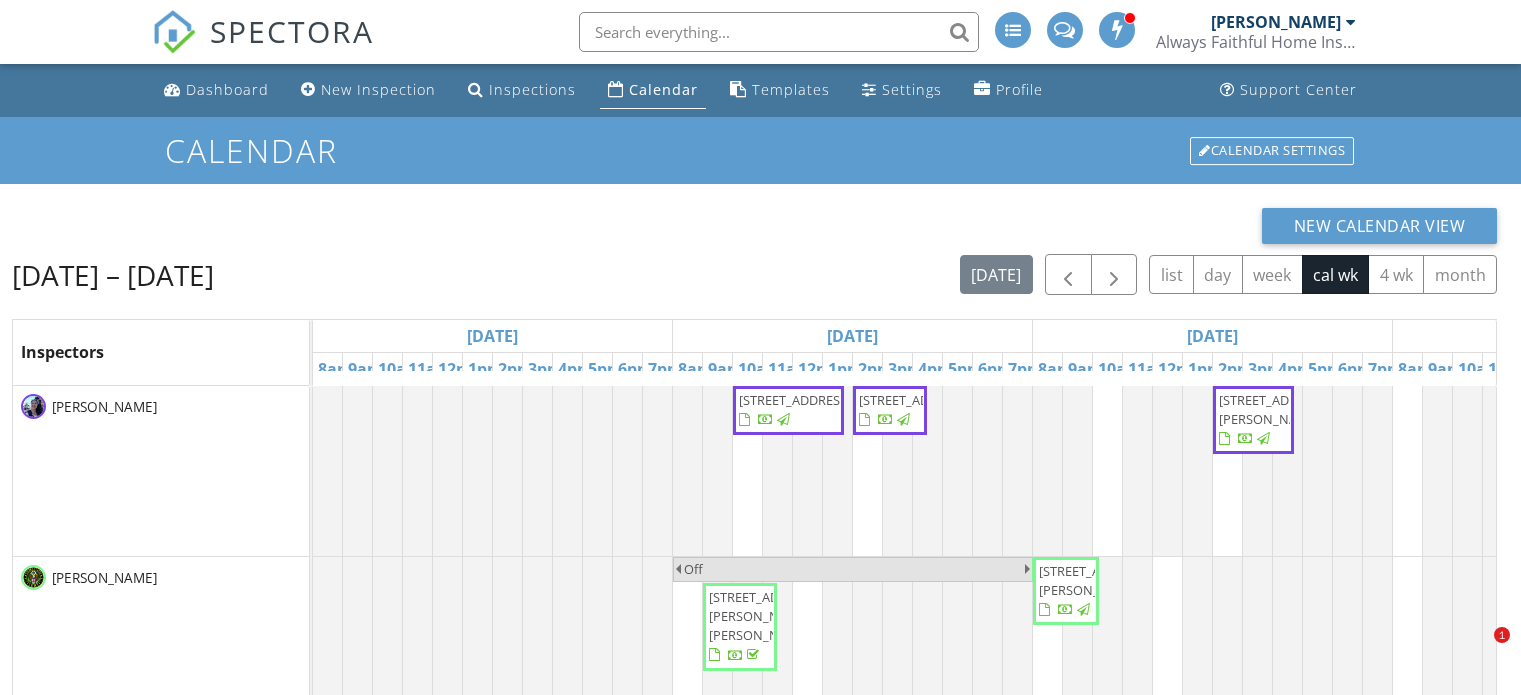 scroll, scrollTop: 0, scrollLeft: 0, axis: both 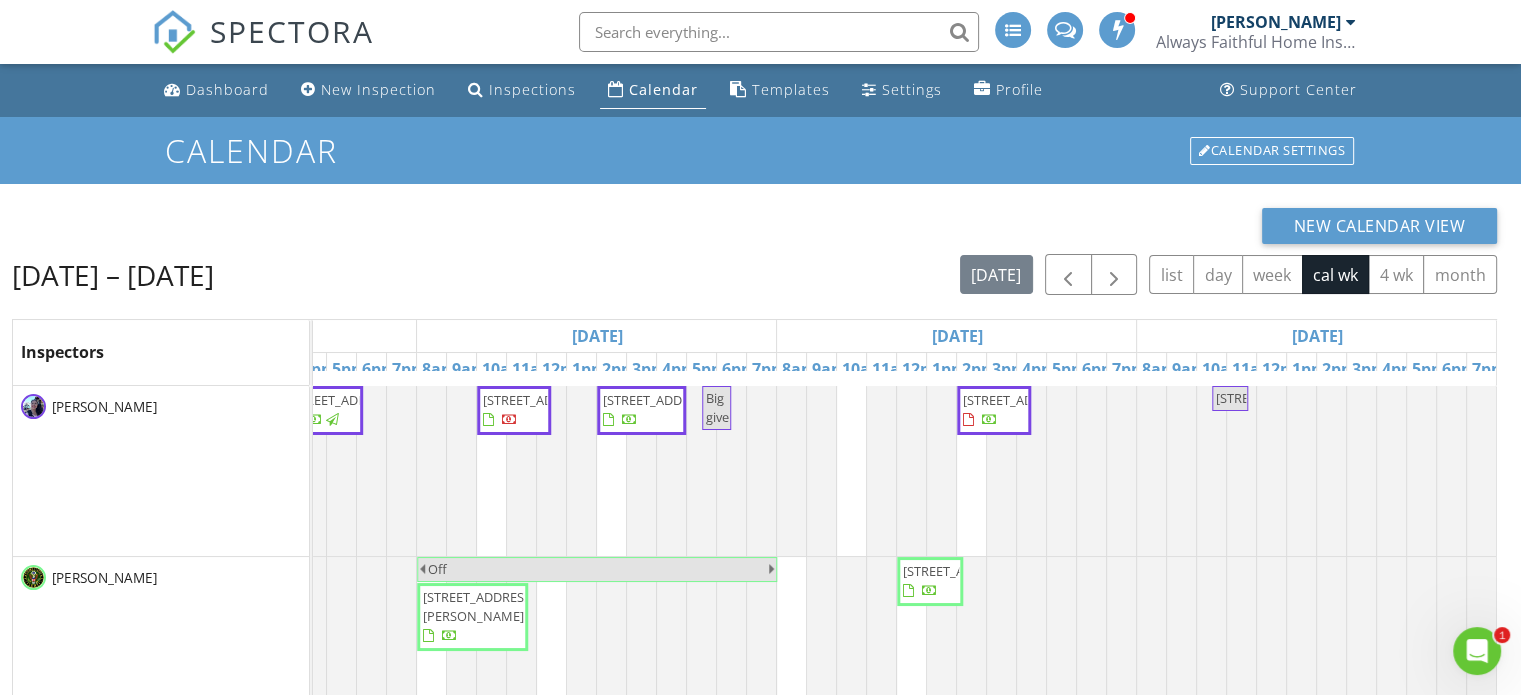 click on "Always Faithful Home Inspection" at bounding box center [1256, 42] 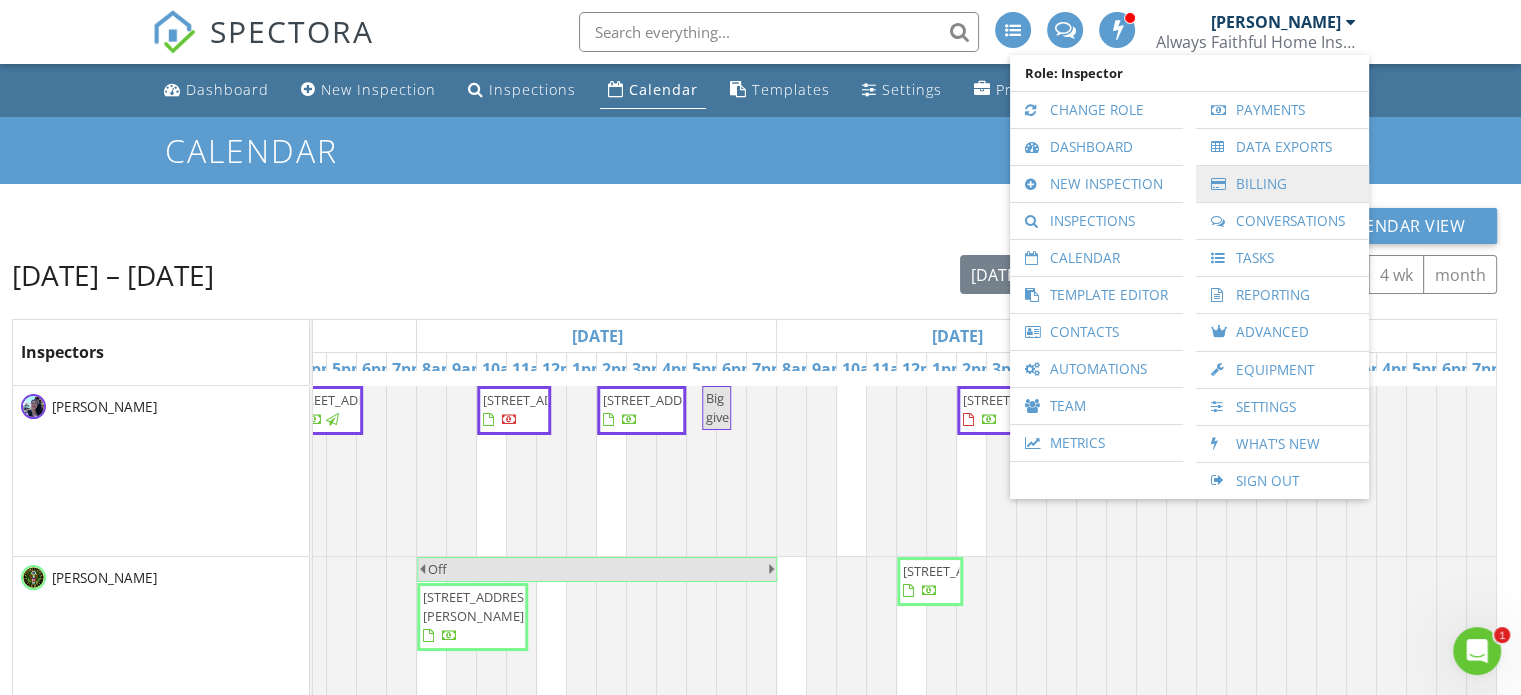 click on "Billing" at bounding box center (1282, 184) 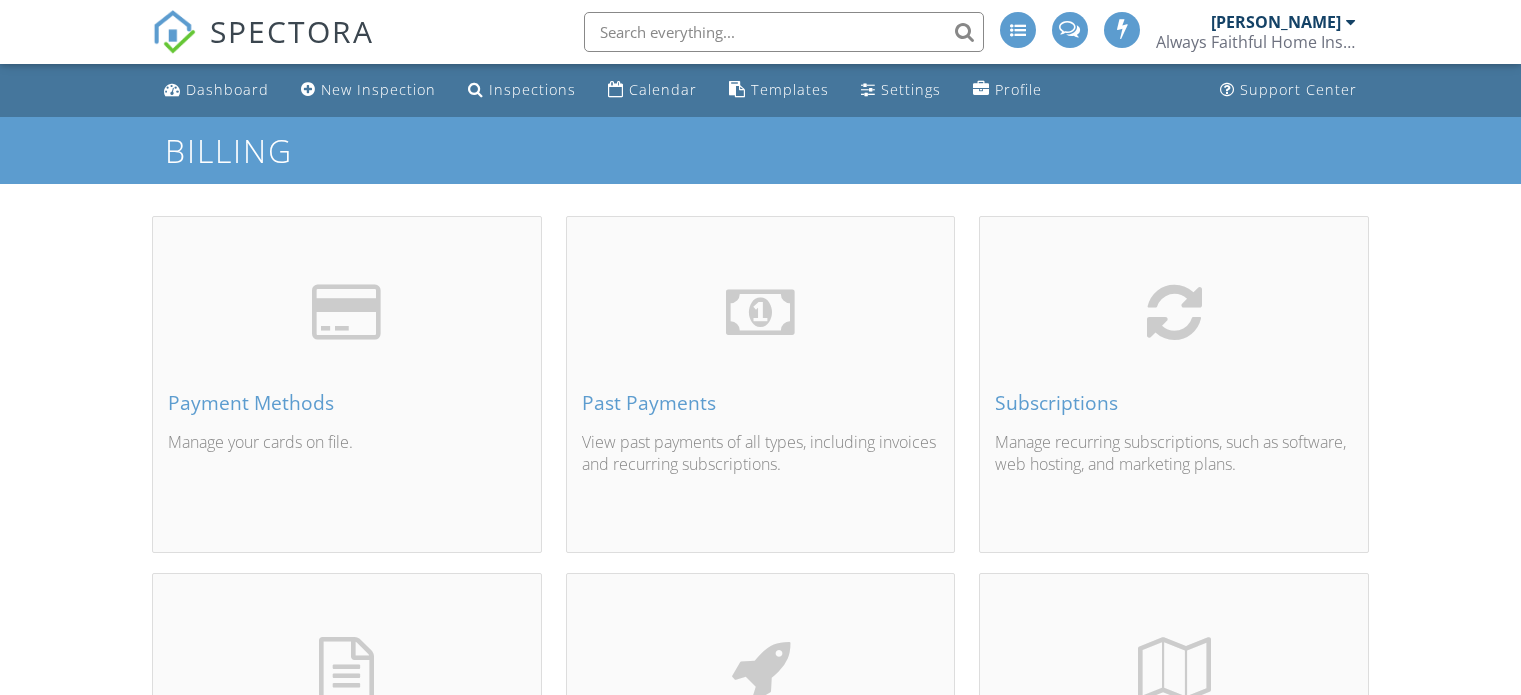 scroll, scrollTop: 0, scrollLeft: 0, axis: both 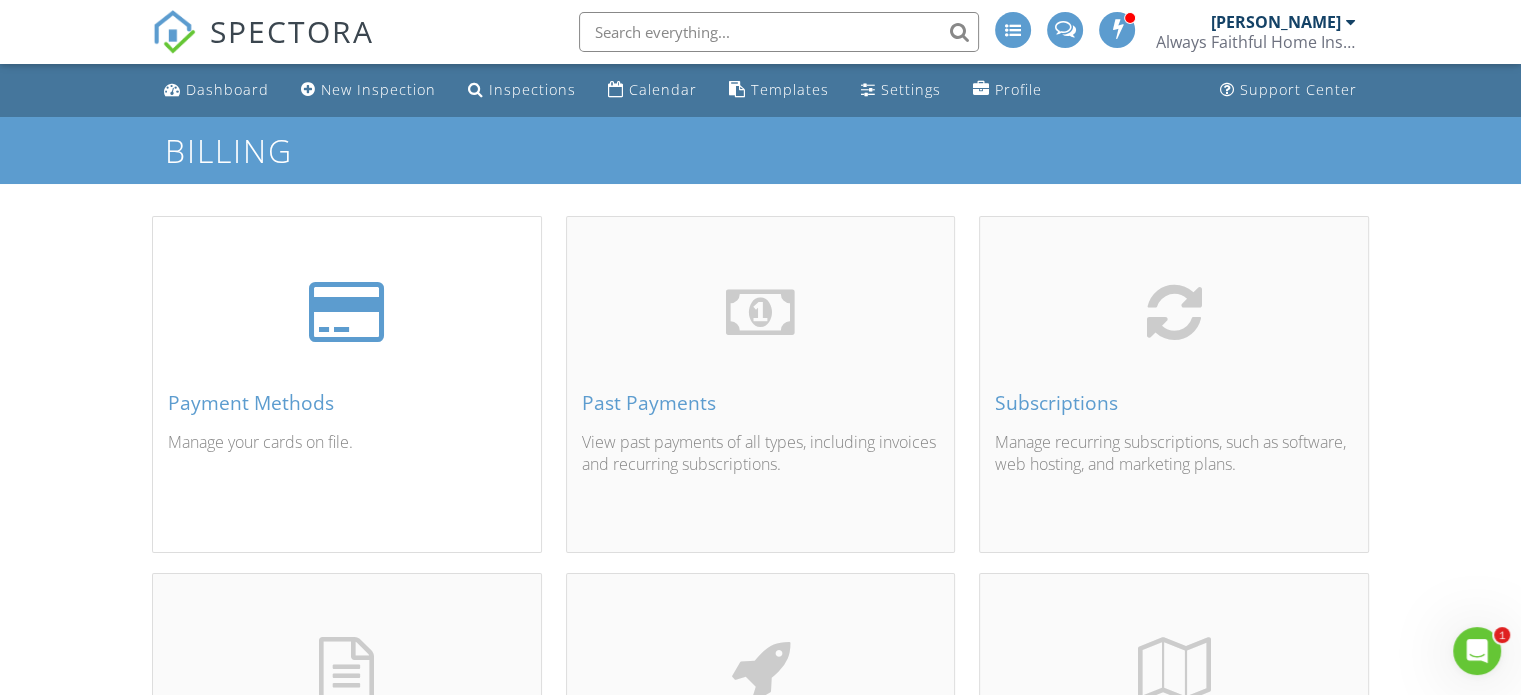 click on "Payment Methods
Manage your cards on file." at bounding box center (347, 408) 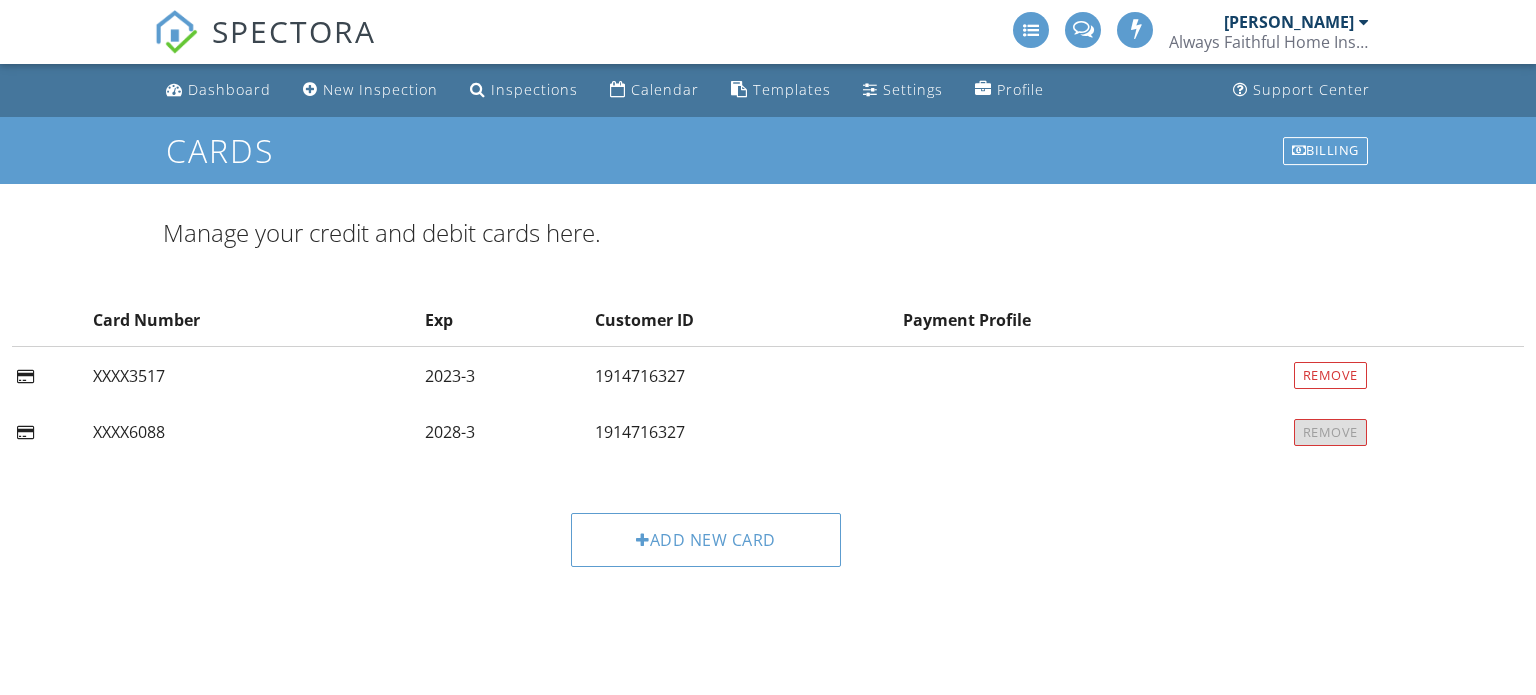 scroll, scrollTop: 0, scrollLeft: 0, axis: both 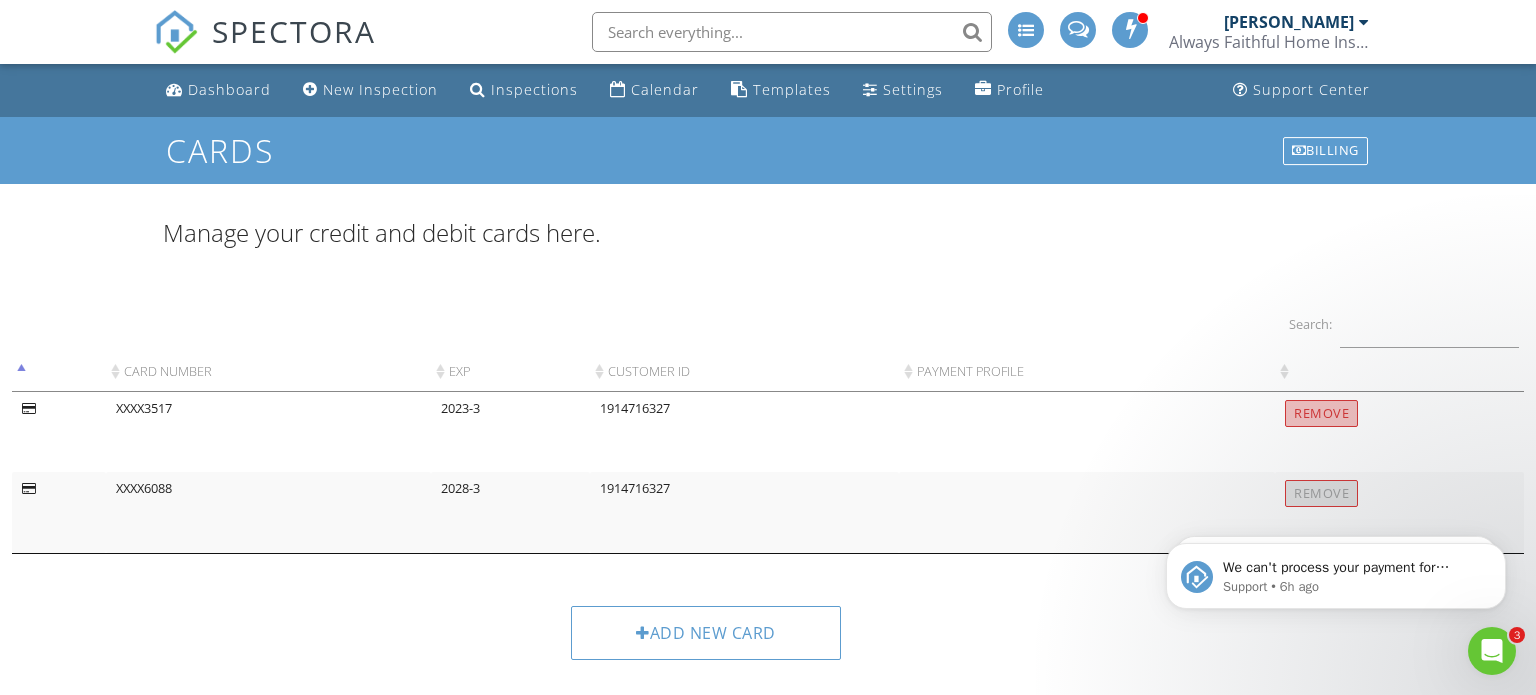click on "Remove" at bounding box center (1321, 413) 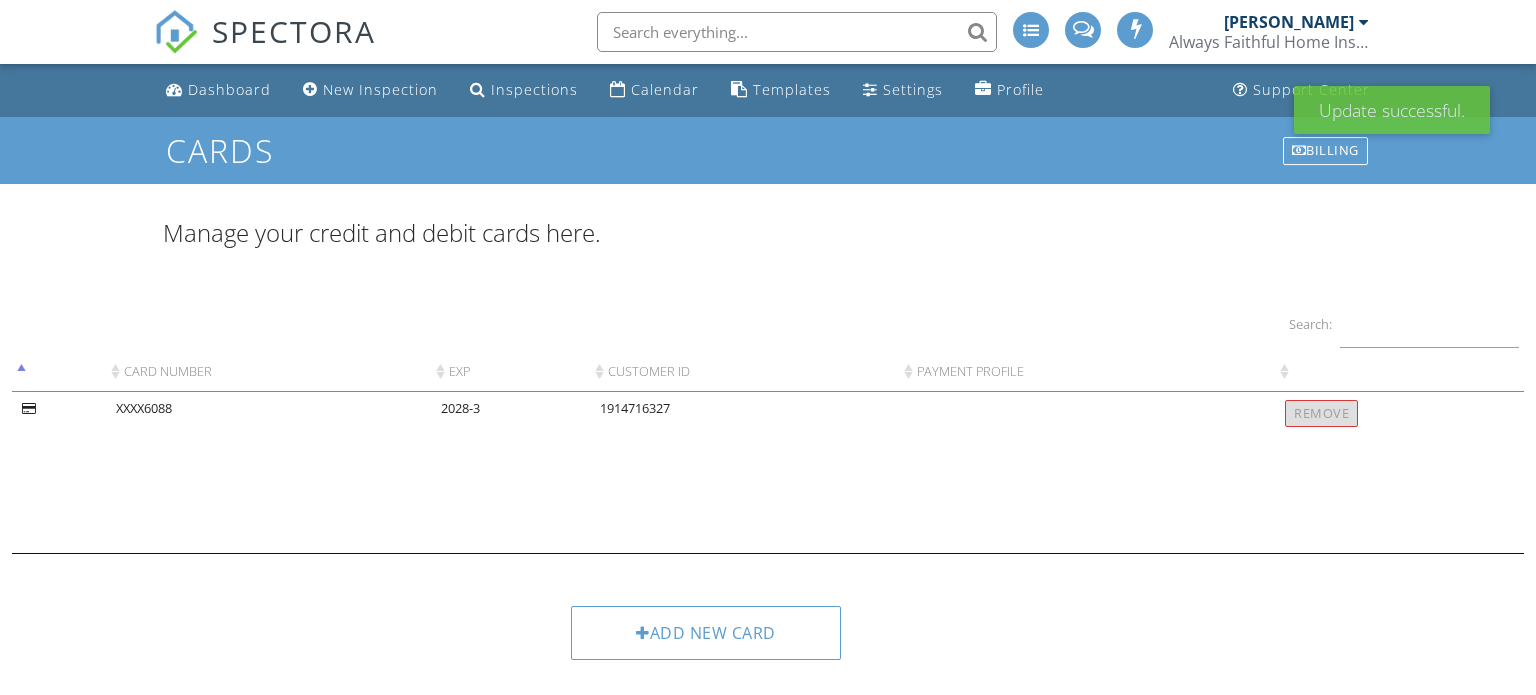 scroll, scrollTop: 0, scrollLeft: 0, axis: both 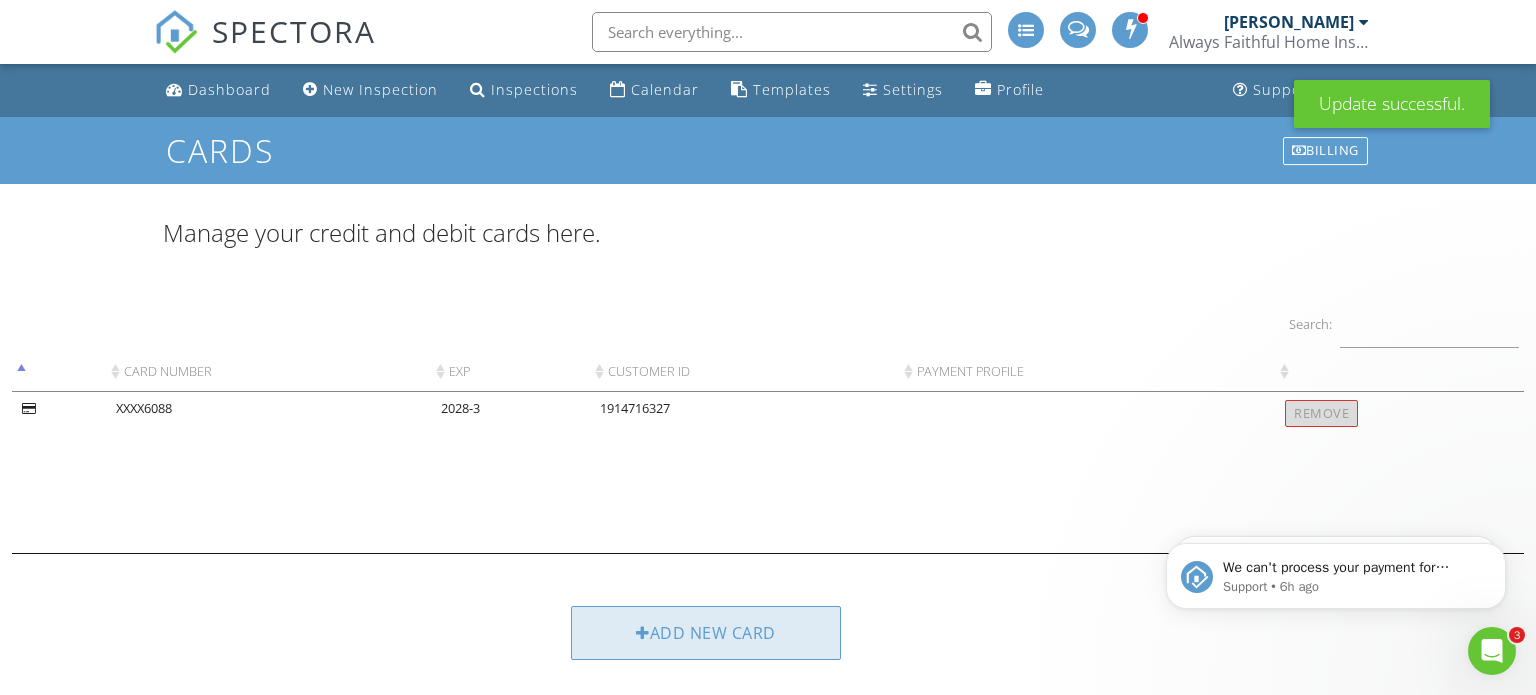 click on "Add new card" at bounding box center (706, 633) 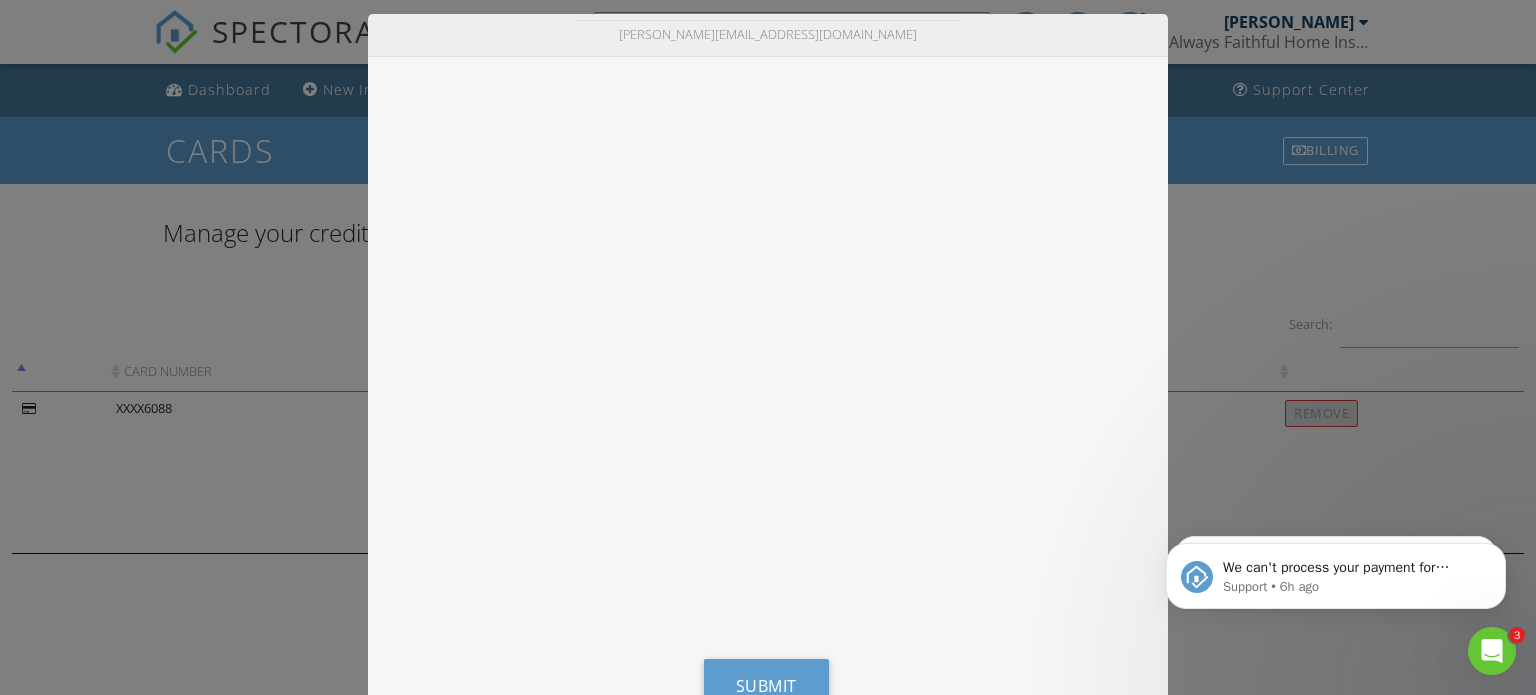 scroll, scrollTop: 141, scrollLeft: 0, axis: vertical 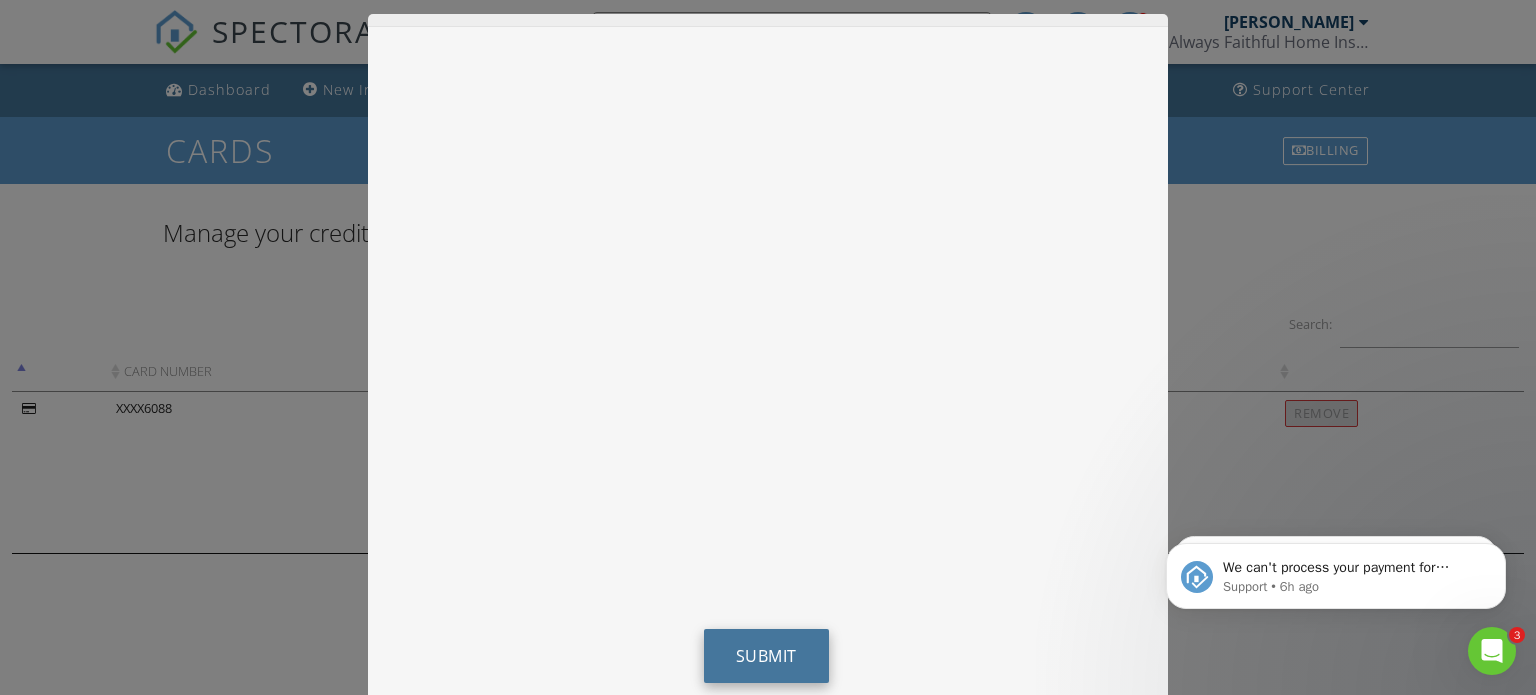 click on "Submit" at bounding box center [766, 656] 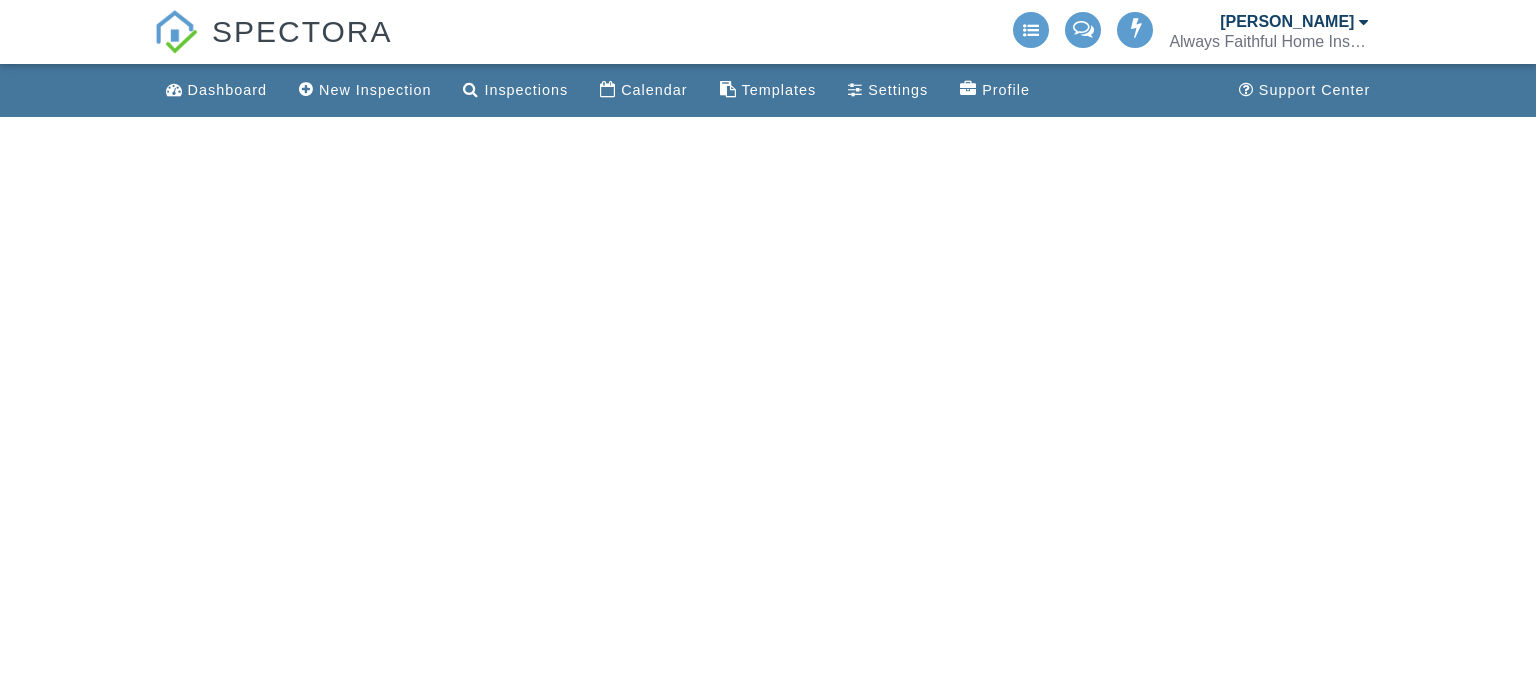 scroll, scrollTop: 0, scrollLeft: 0, axis: both 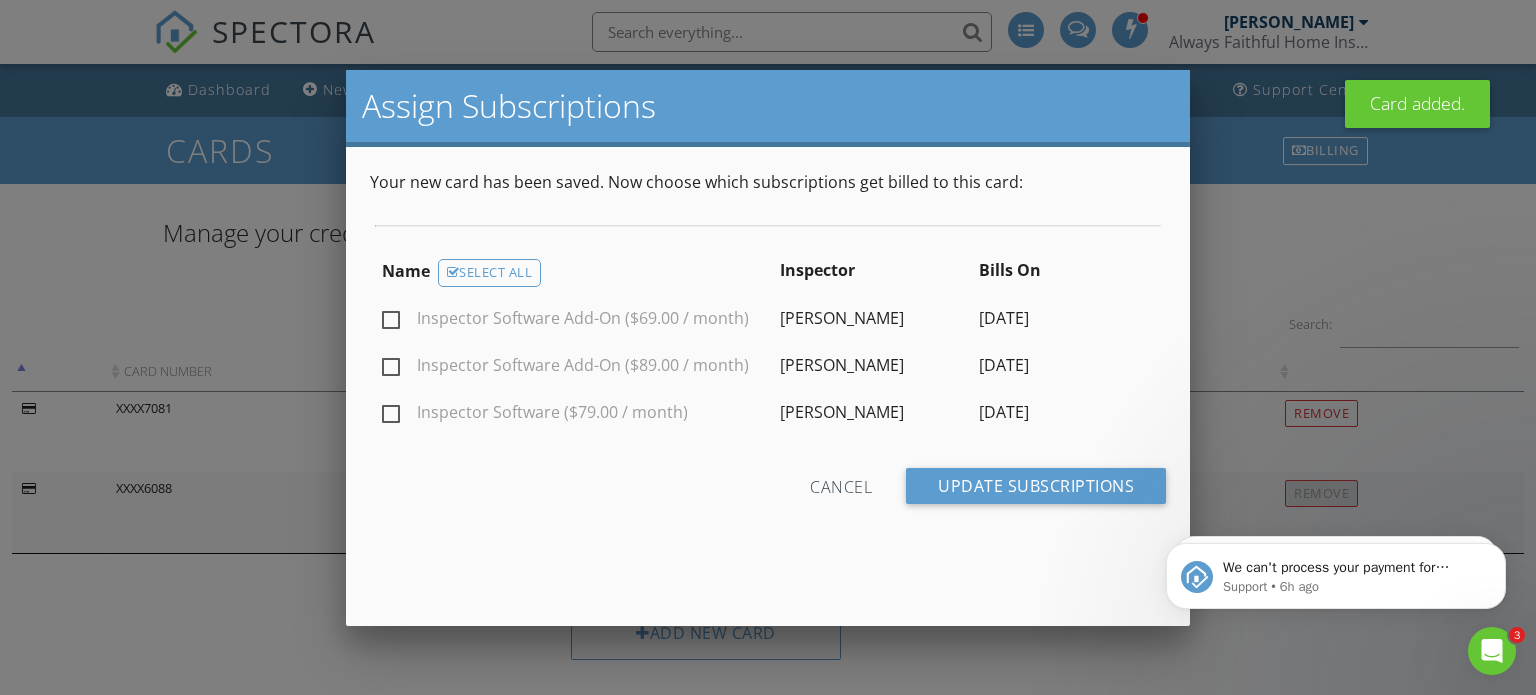 click on "Inspector Software Add-On ($69.00 / month)" at bounding box center (565, 321) 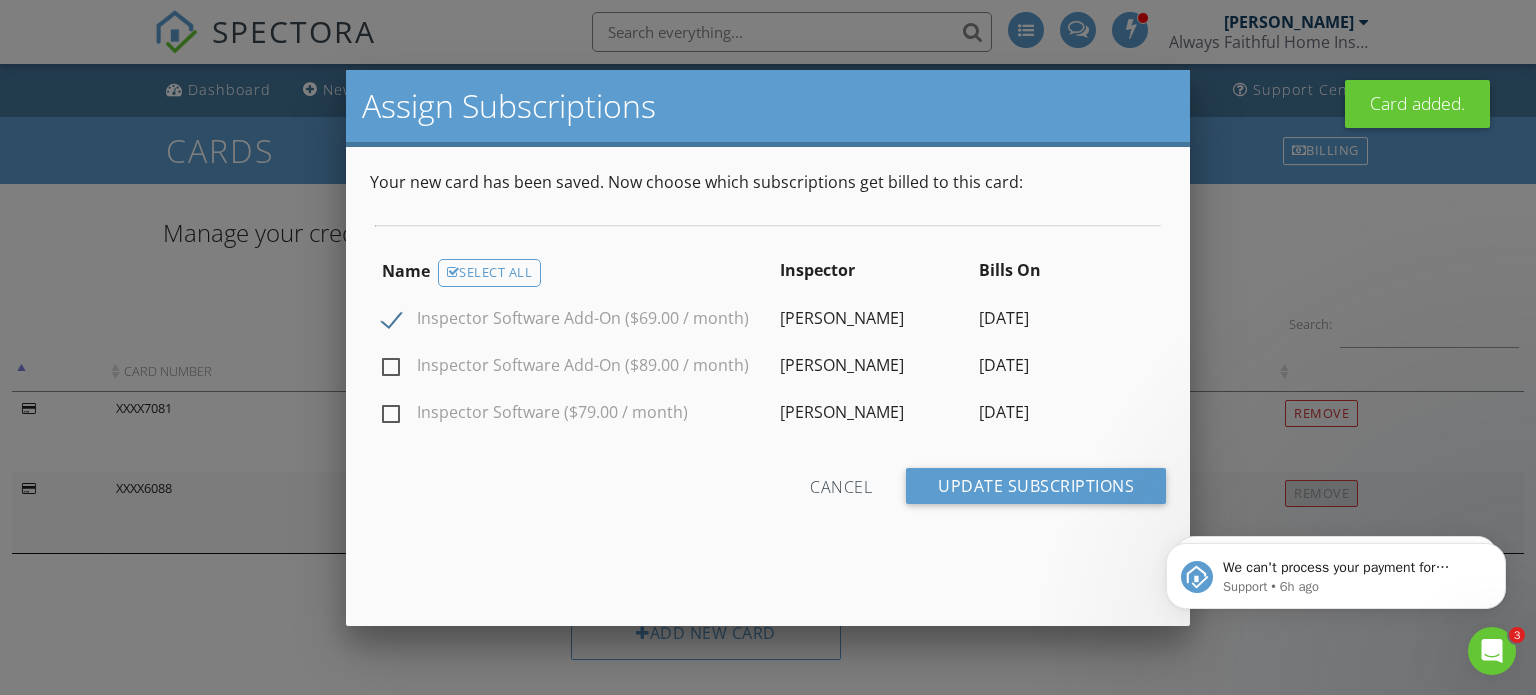 click on "Inspector Software Add-On ($89.00 / month)" at bounding box center (565, 368) 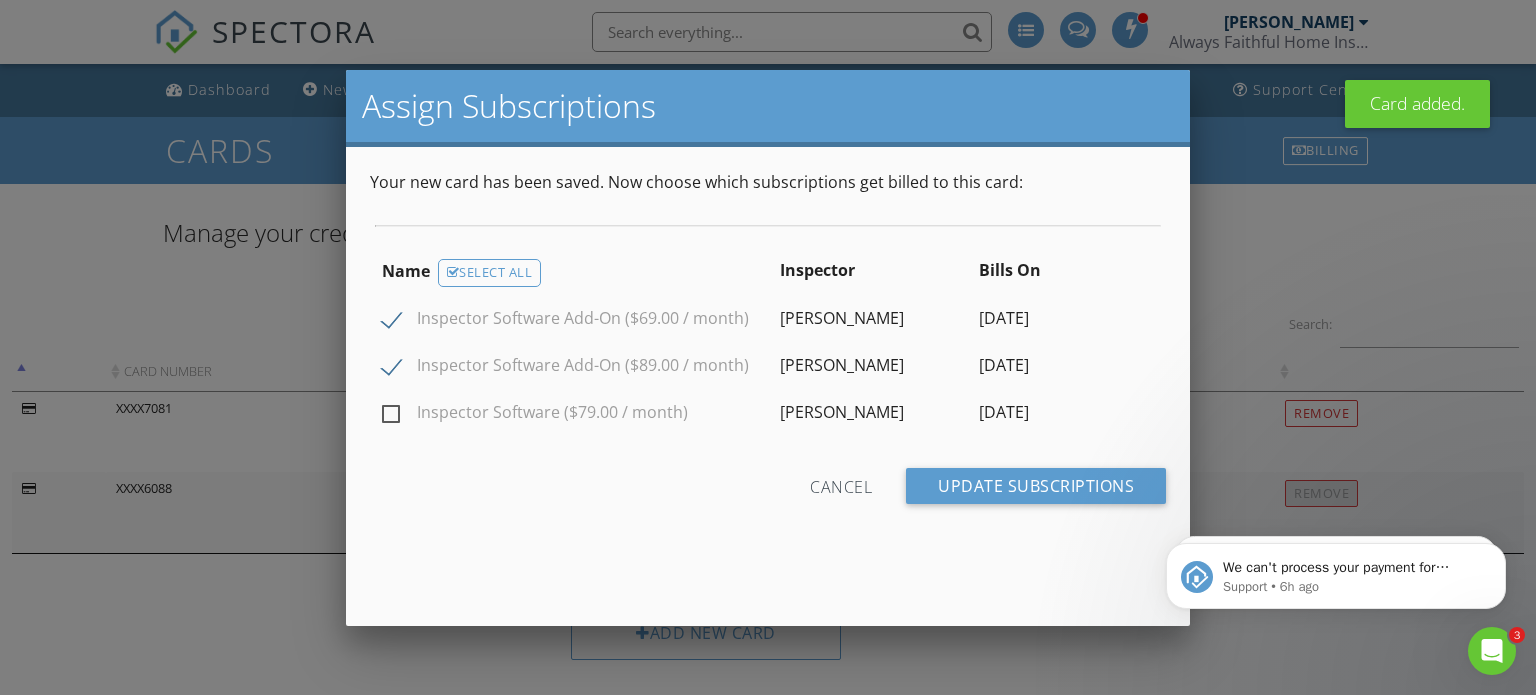 click on "Inspector Software ($79.00 / month)" at bounding box center [535, 415] 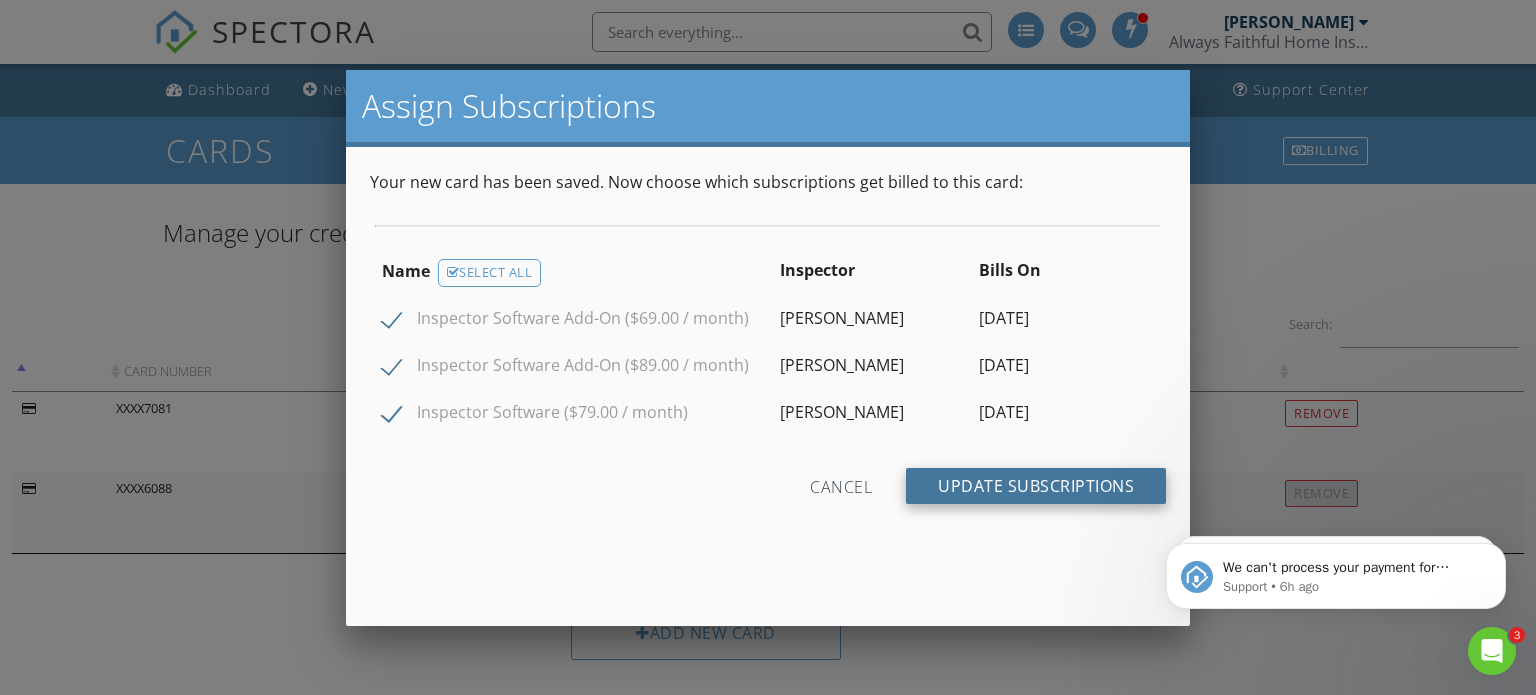 click on "Update Subscriptions" at bounding box center (1036, 486) 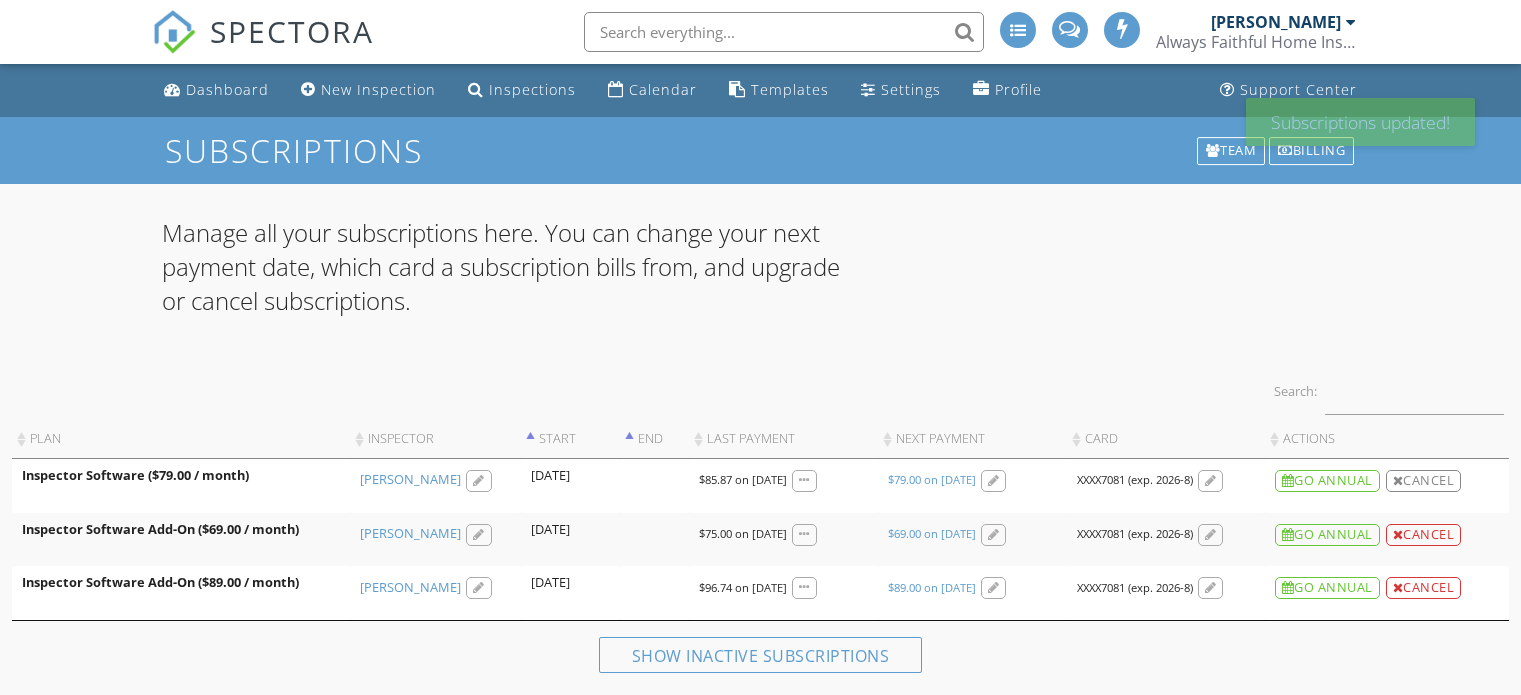 scroll, scrollTop: 0, scrollLeft: 0, axis: both 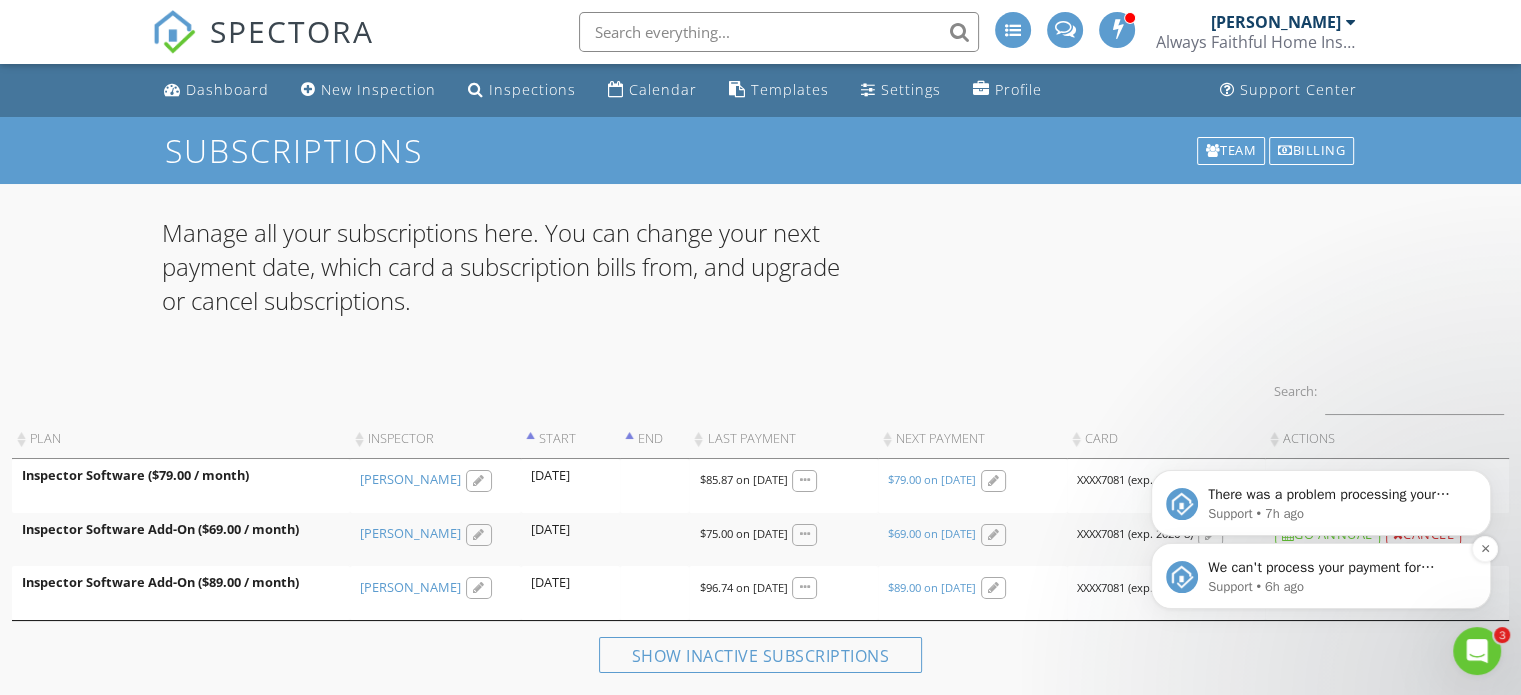 click on "Support • 6h ago" at bounding box center (1337, 587) 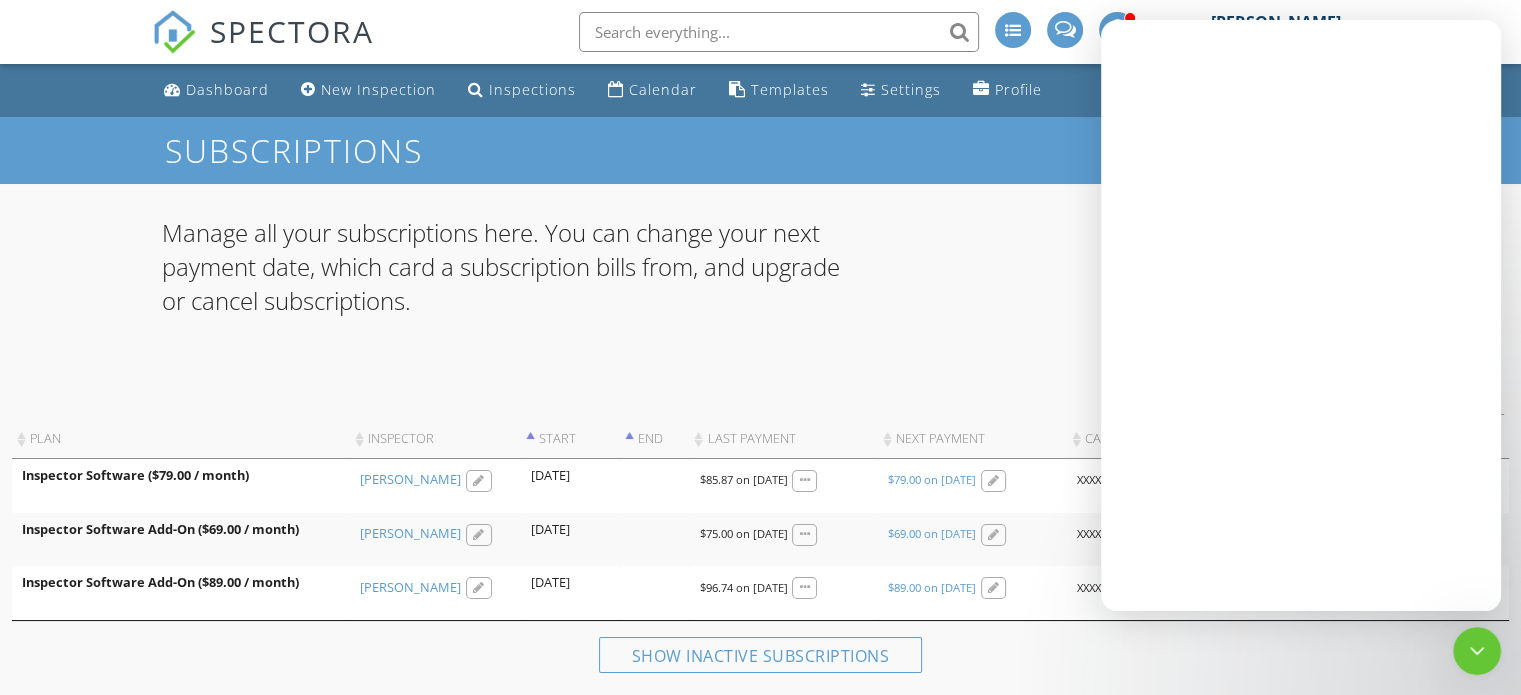 scroll, scrollTop: 0, scrollLeft: 0, axis: both 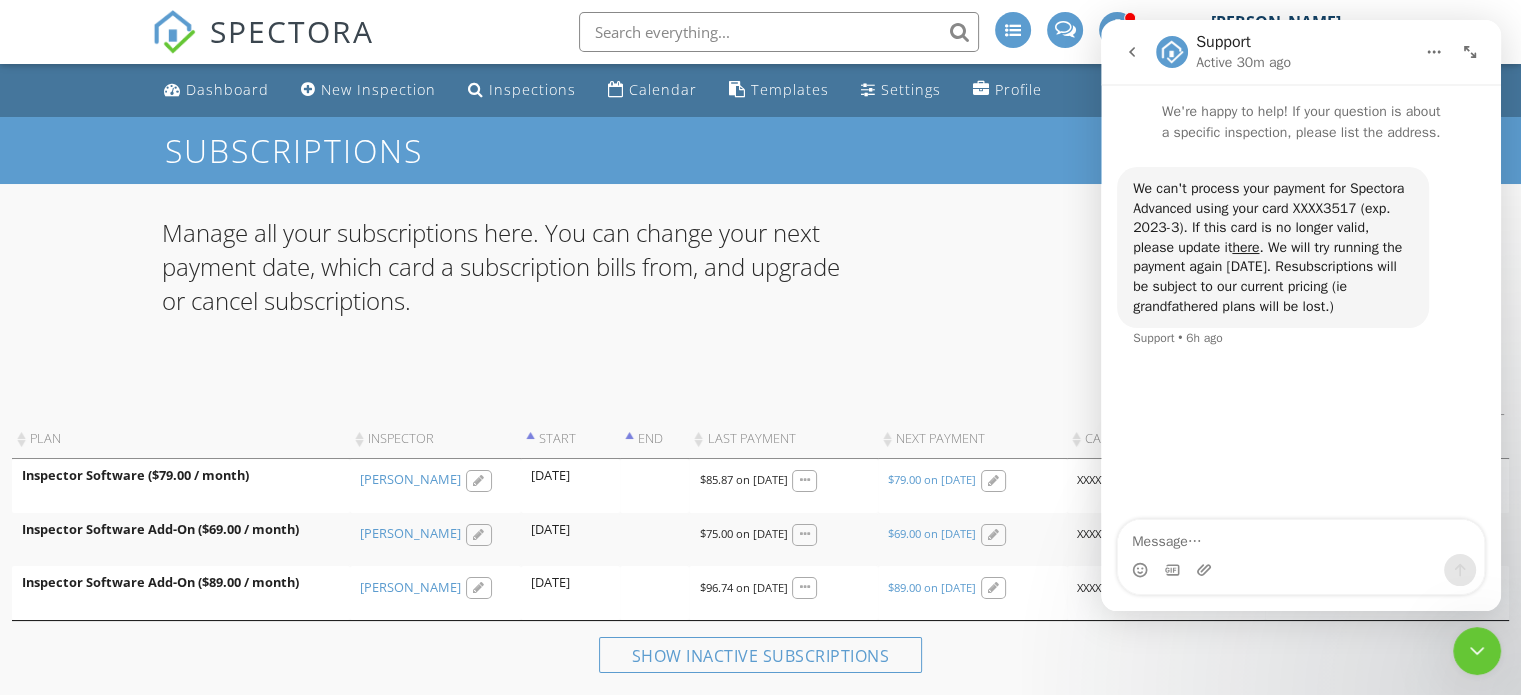 click 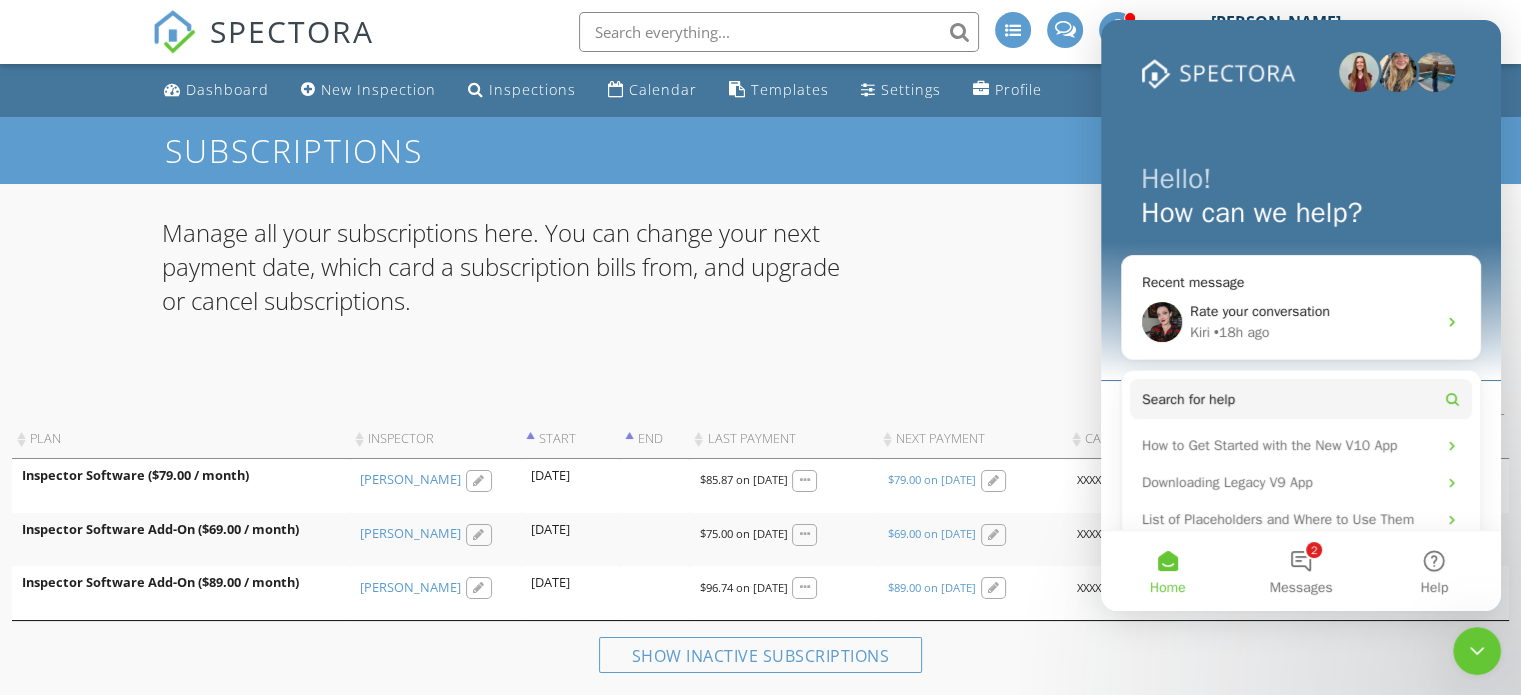 scroll, scrollTop: 0, scrollLeft: 0, axis: both 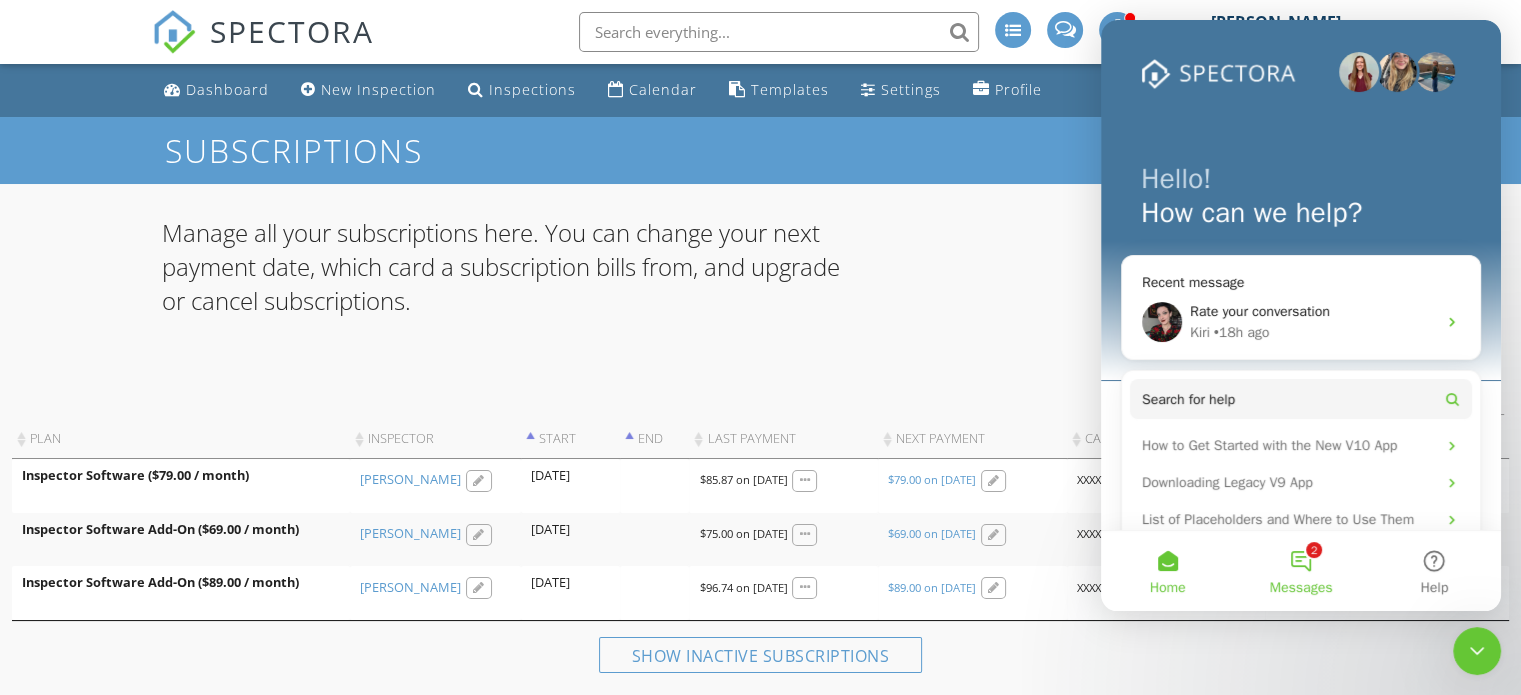 click on "2 Messages" at bounding box center (1300, 571) 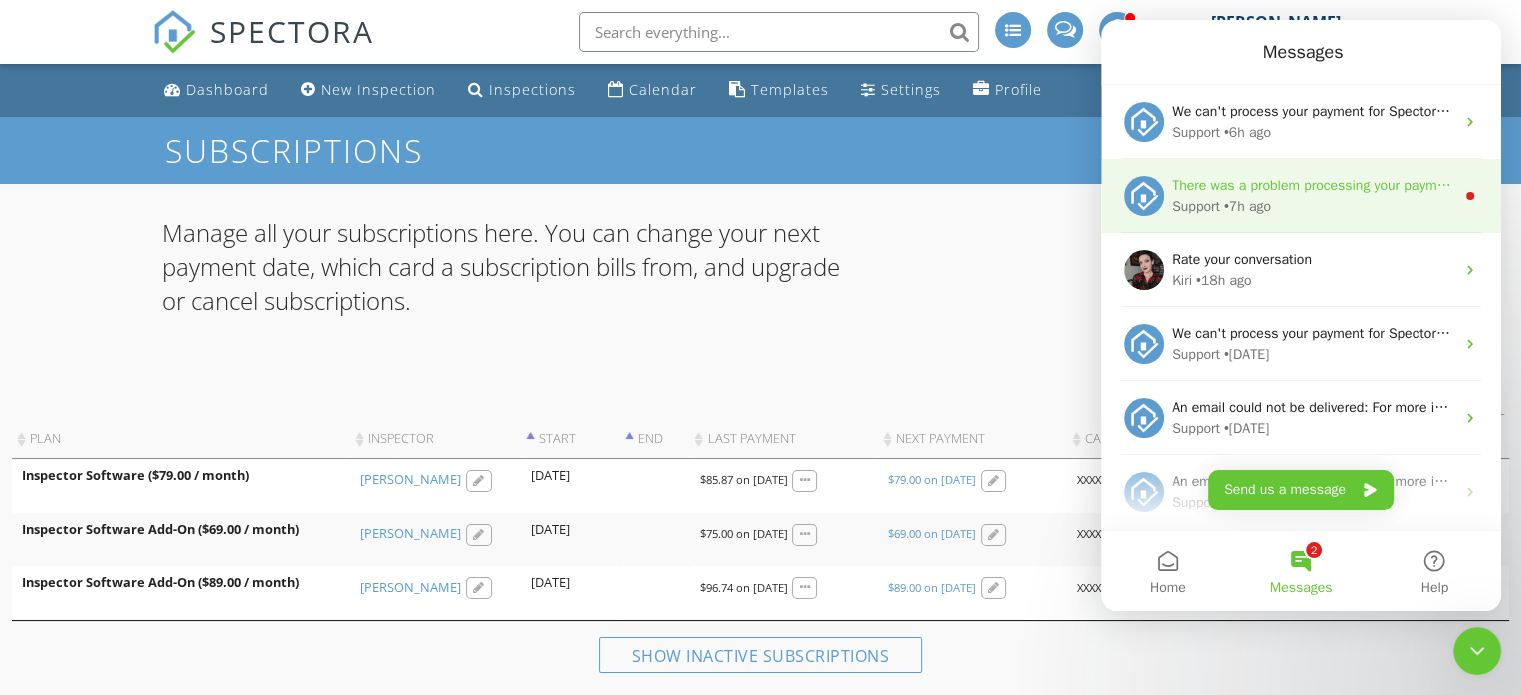 click on "Support •  7h ago" at bounding box center [1313, 206] 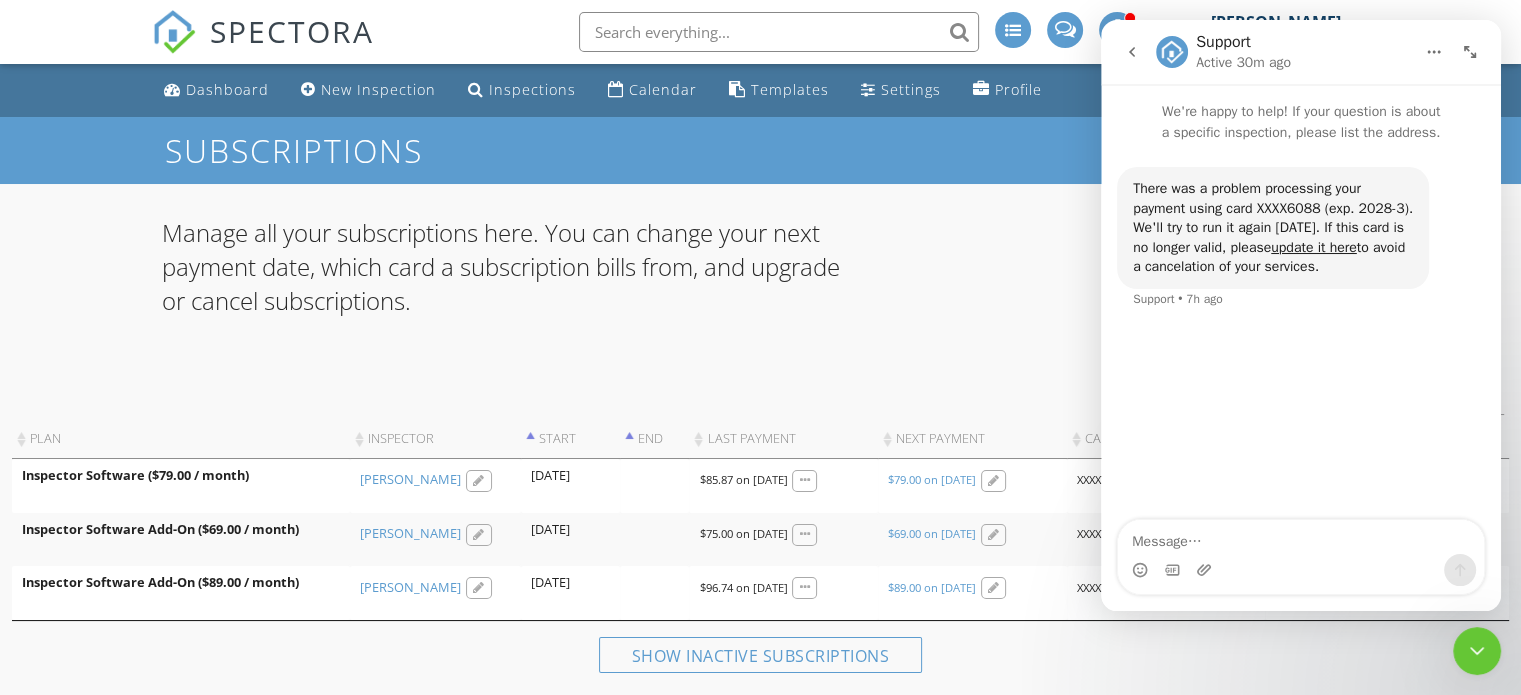 click 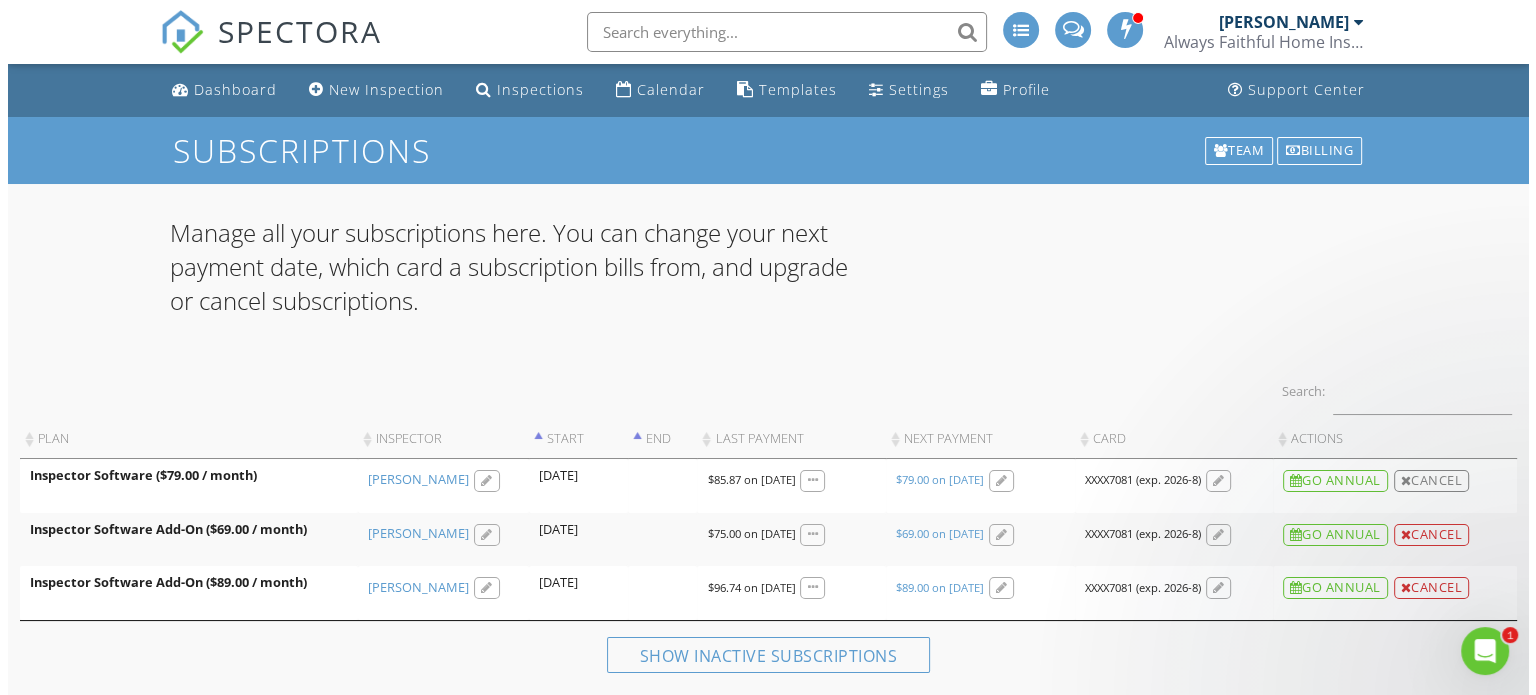 scroll, scrollTop: 0, scrollLeft: 0, axis: both 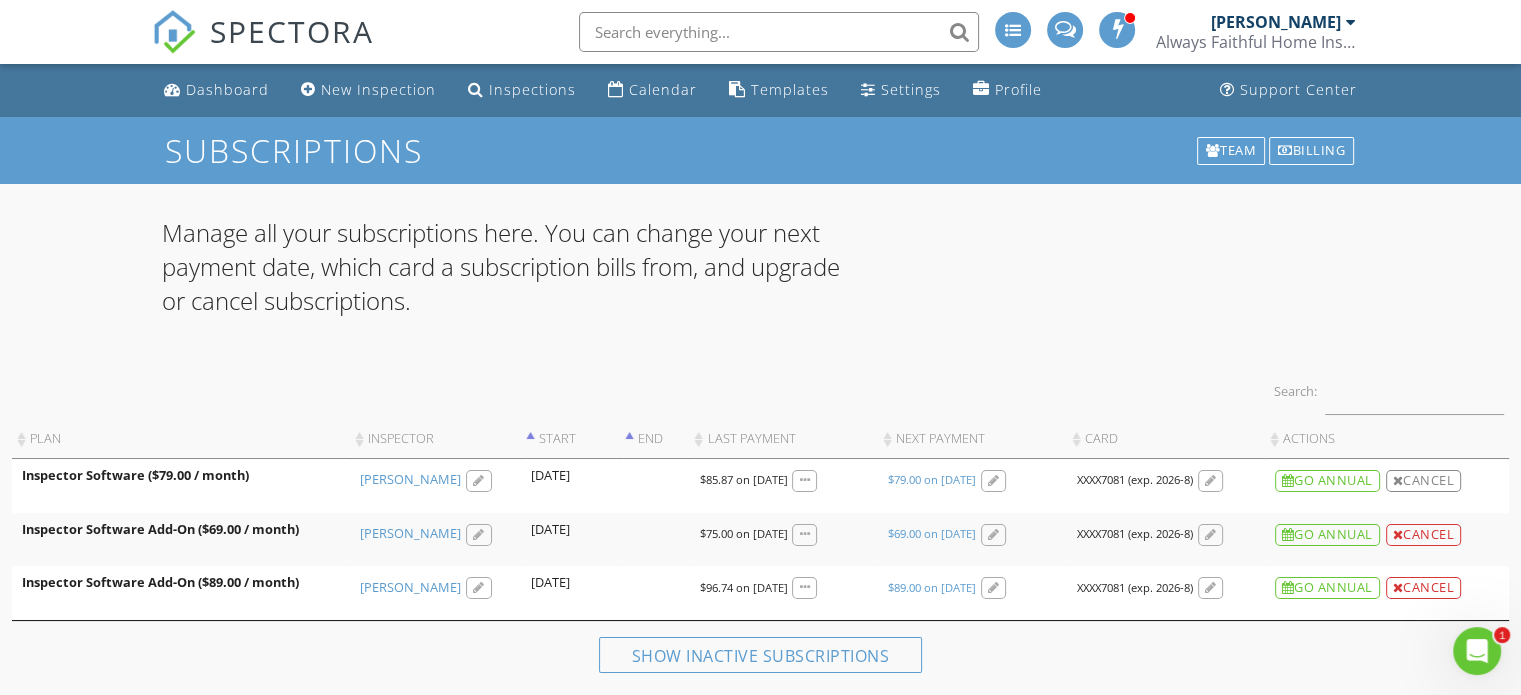 click on "Always Faithful Home Inspection" at bounding box center (1256, 42) 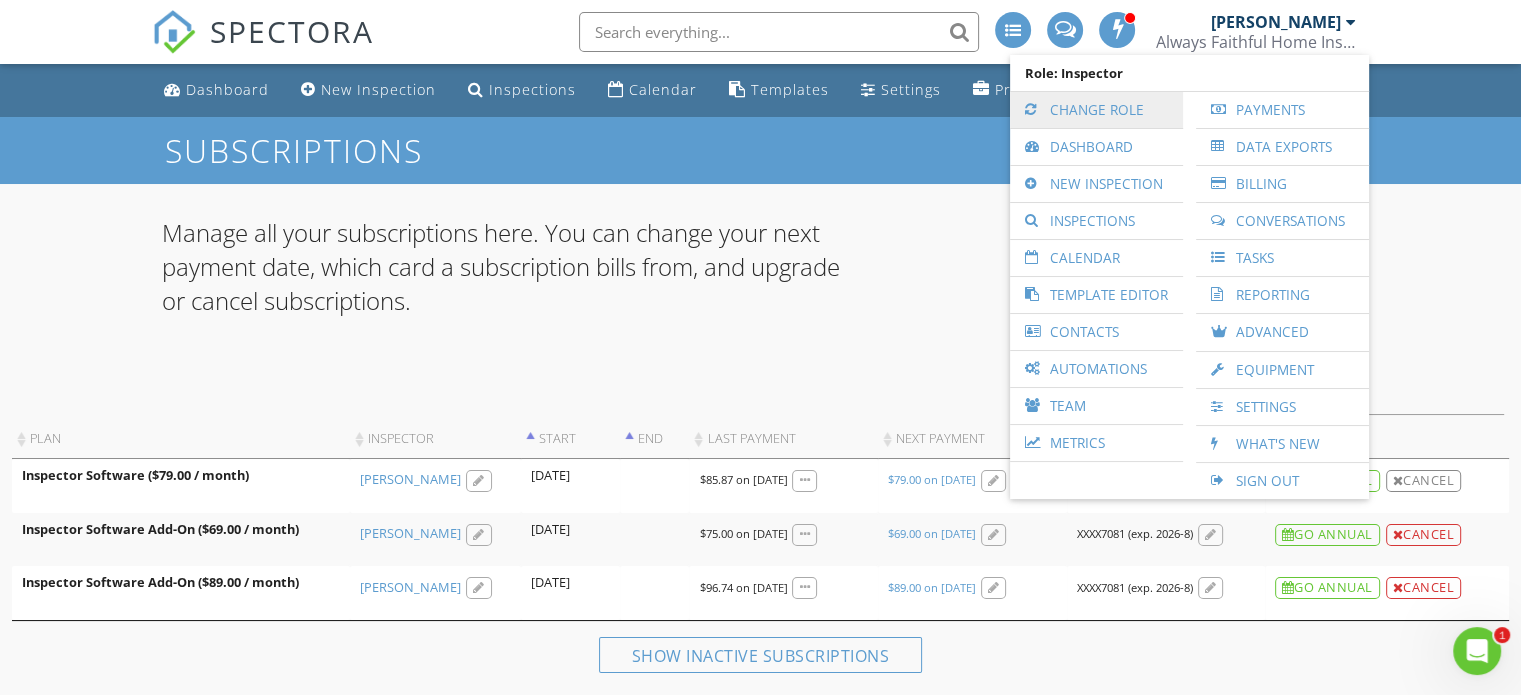 click on "Change Role" at bounding box center (1096, 110) 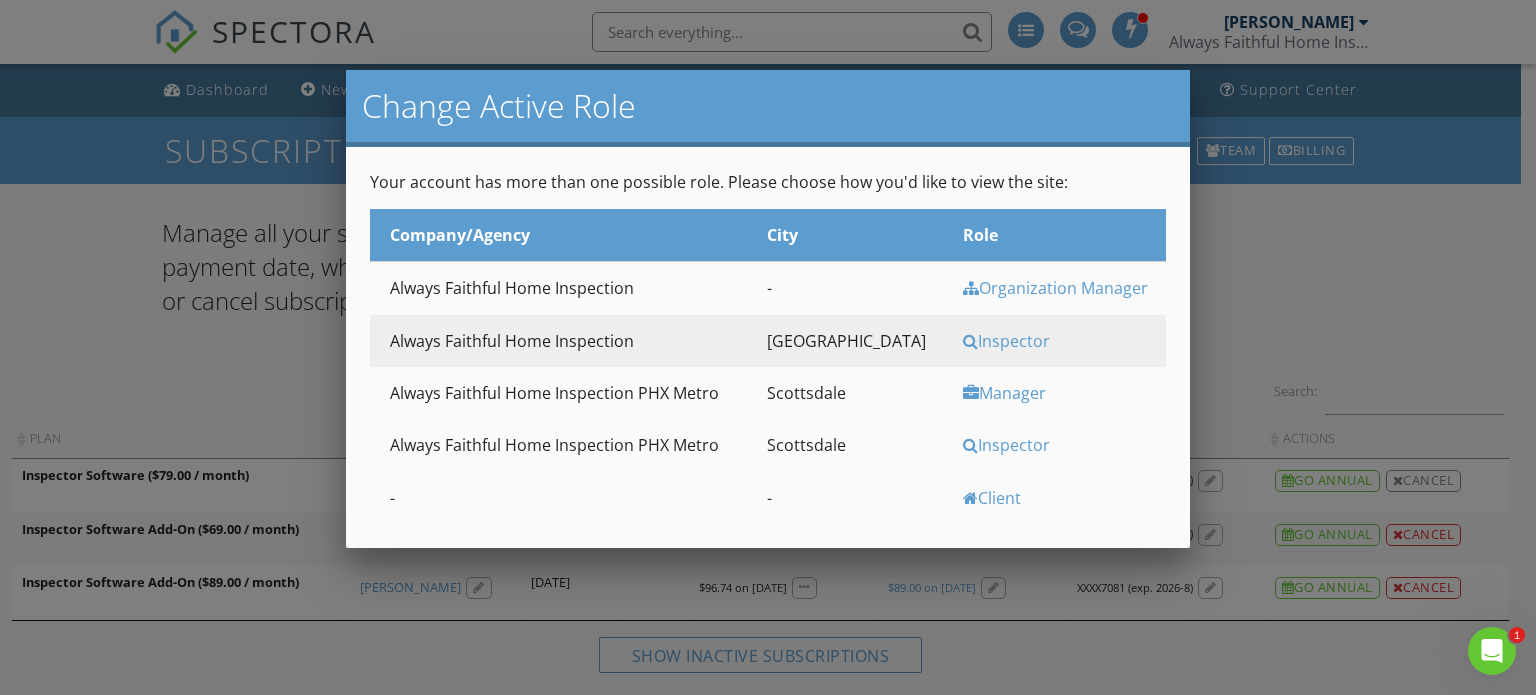 click on "Inspector" at bounding box center [1062, 445] 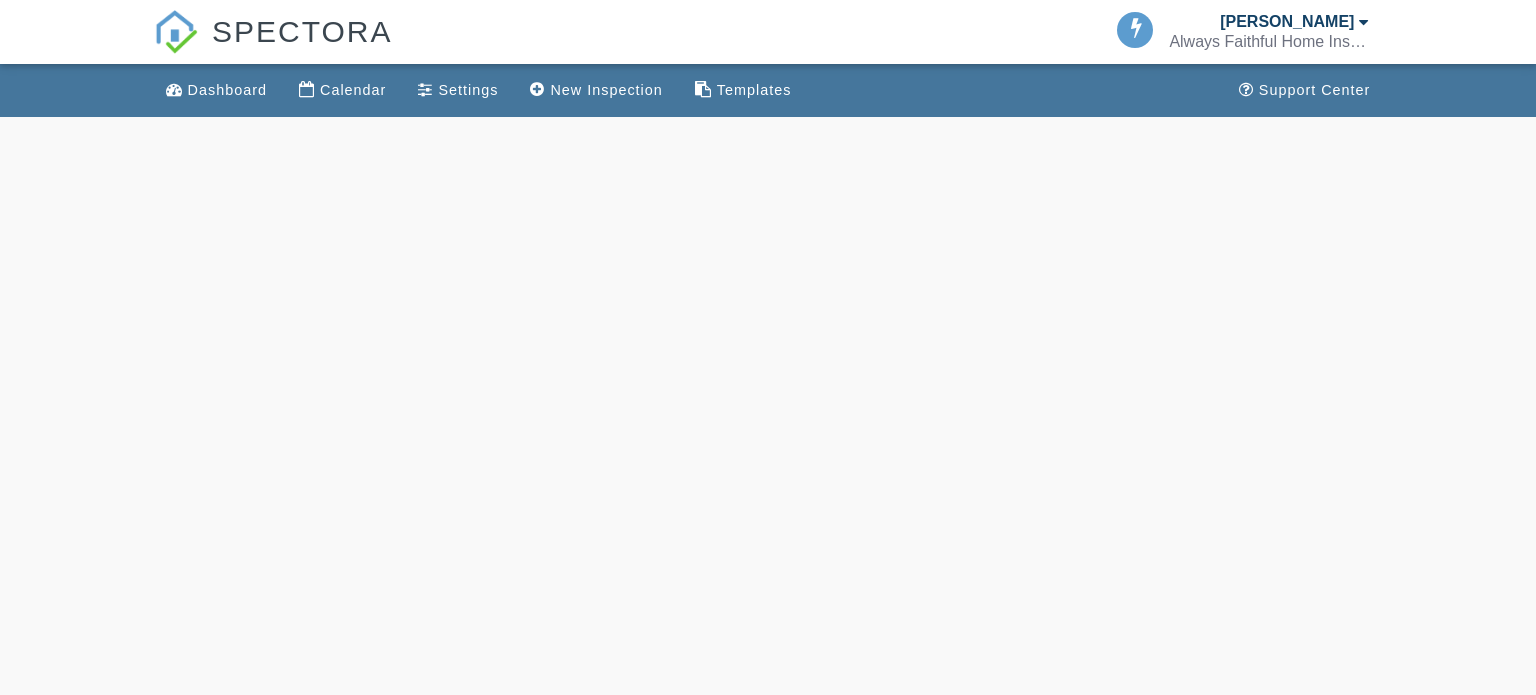 scroll, scrollTop: 0, scrollLeft: 0, axis: both 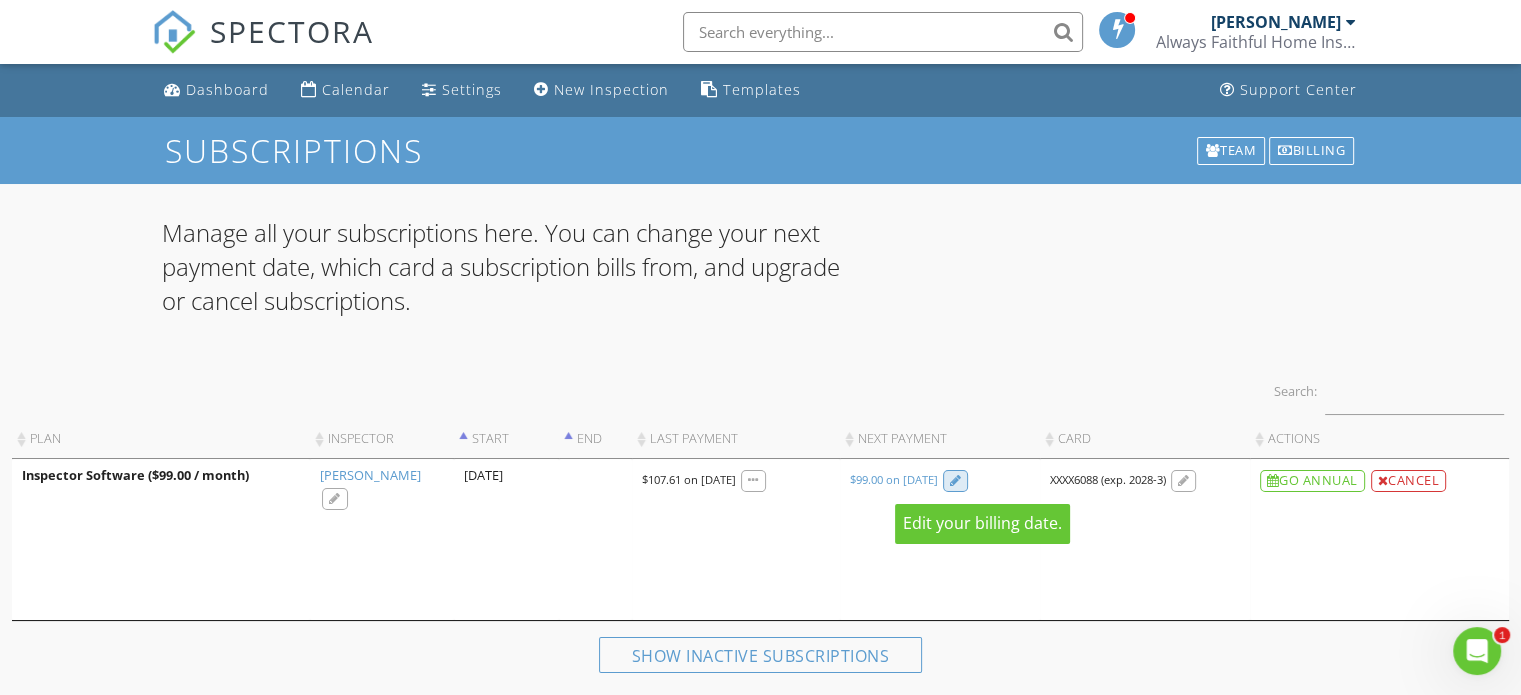 click at bounding box center (956, 481) 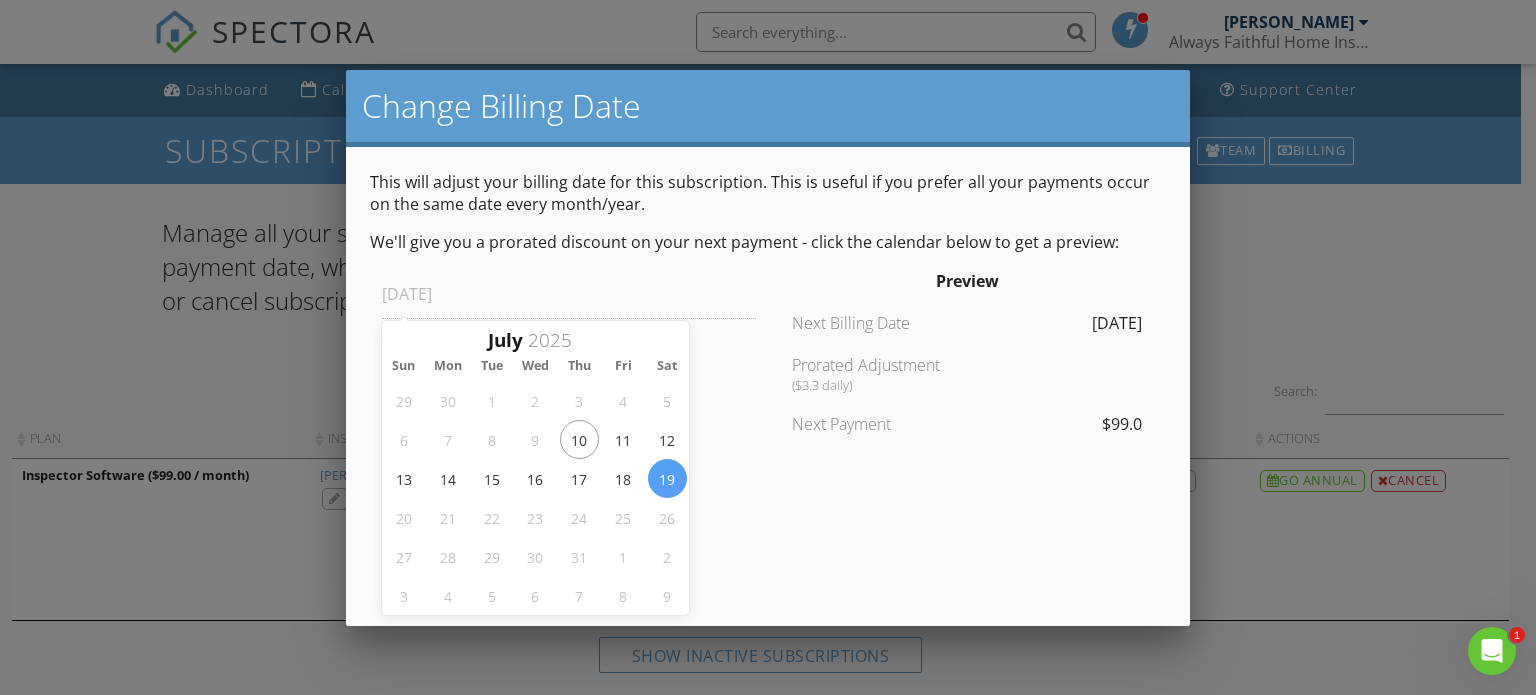 click at bounding box center [768, 334] 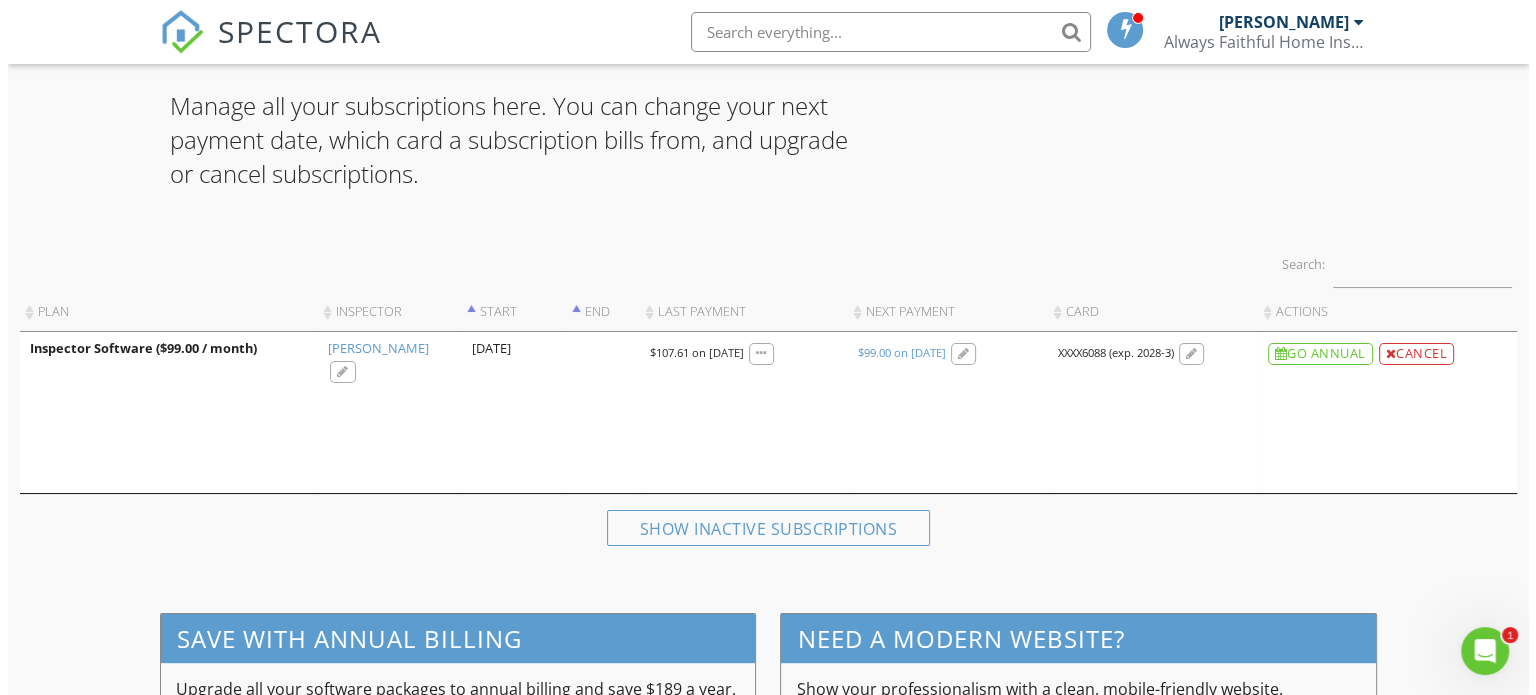 scroll, scrollTop: 0, scrollLeft: 0, axis: both 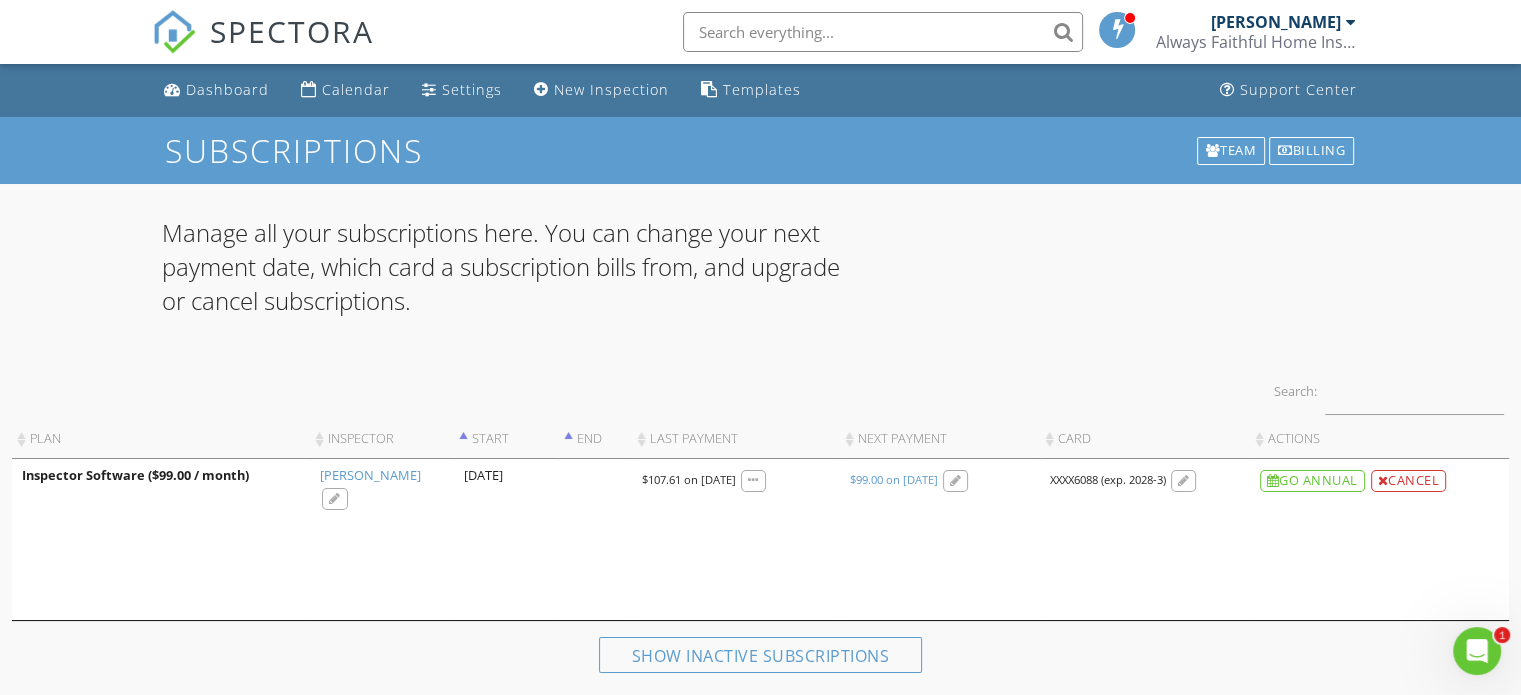 click on "Always Faithful Home Inspection PHX Metro" at bounding box center (1256, 42) 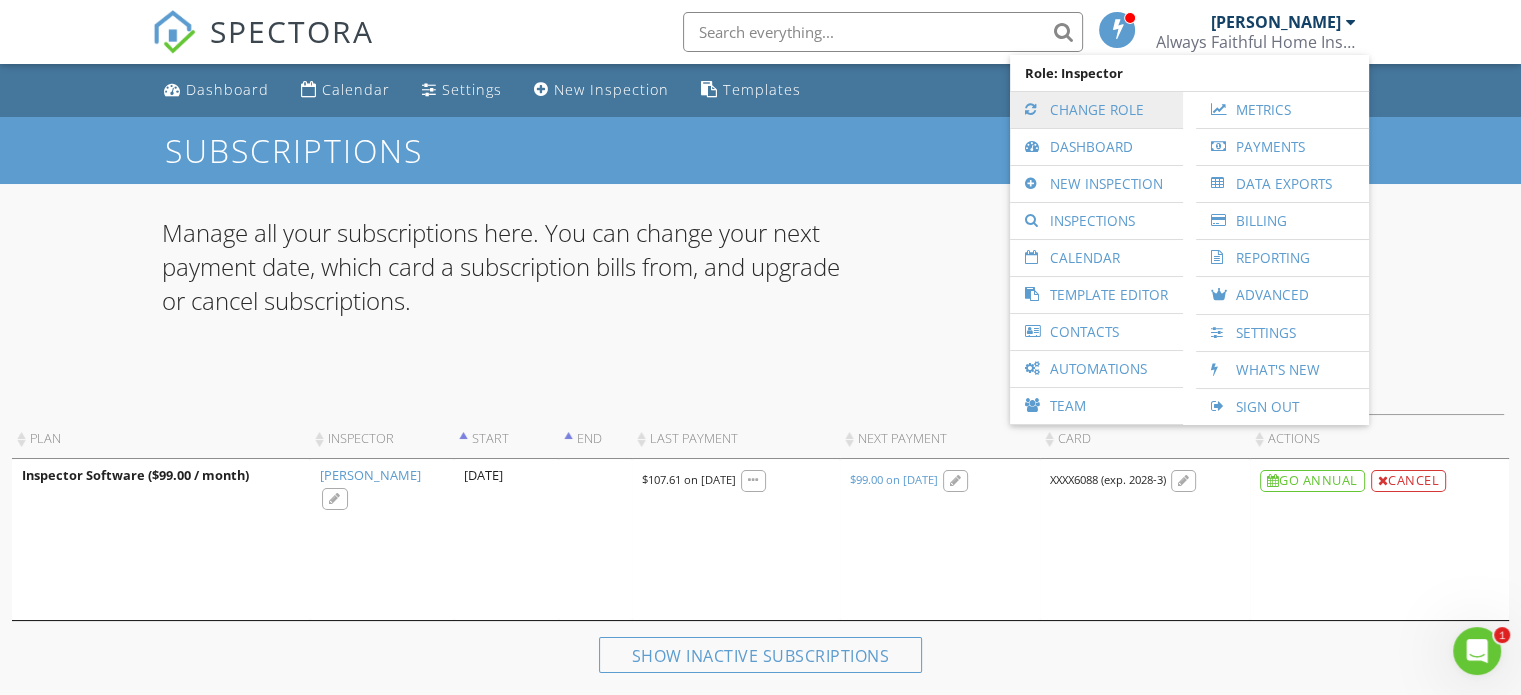 click on "Change Role" at bounding box center [1096, 110] 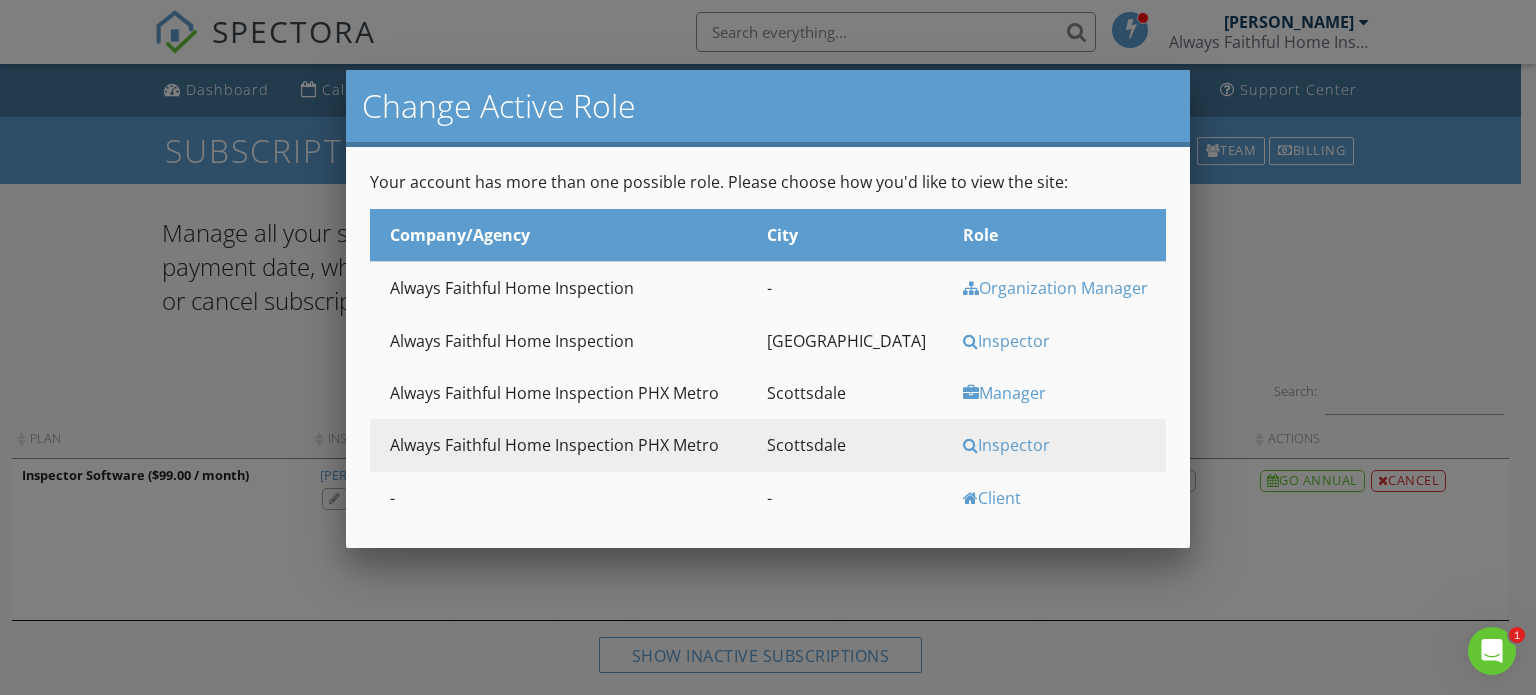click on "Inspector" at bounding box center [1062, 341] 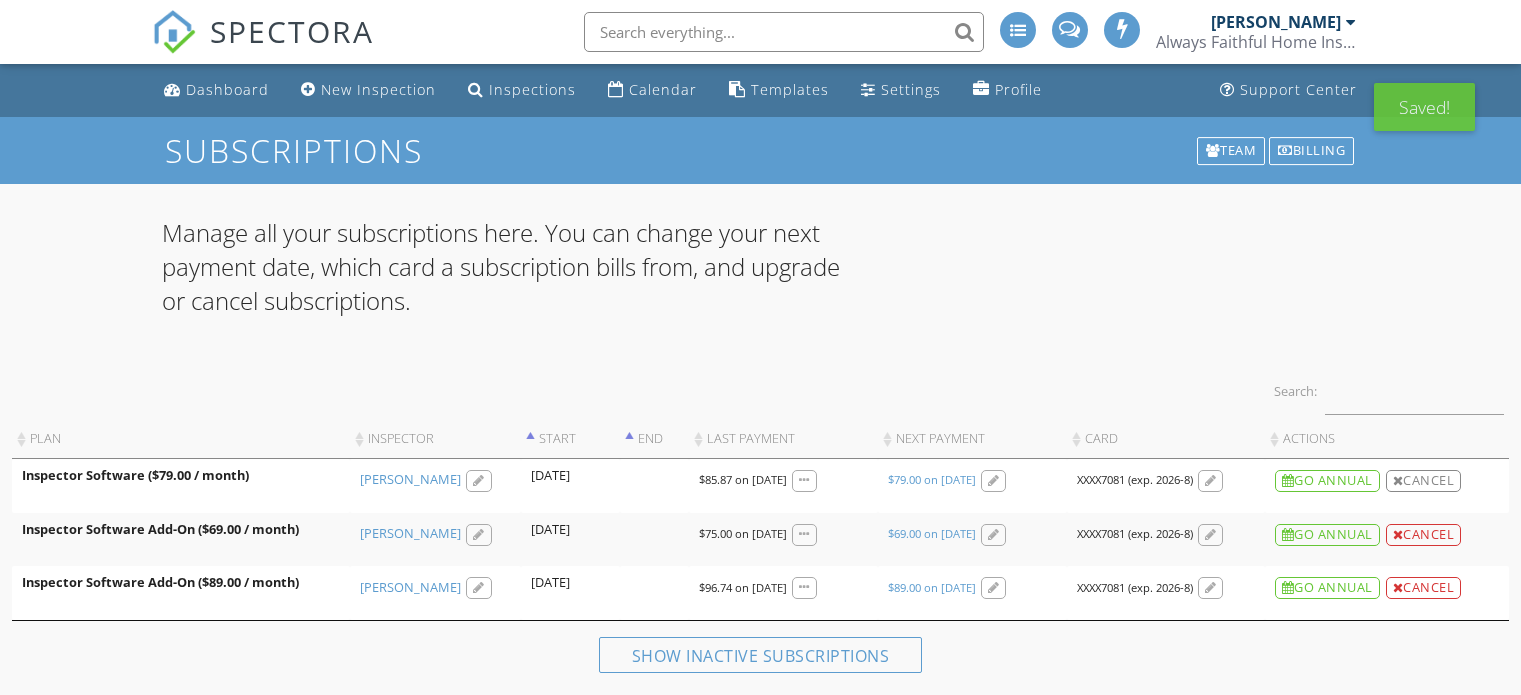 scroll, scrollTop: 0, scrollLeft: 0, axis: both 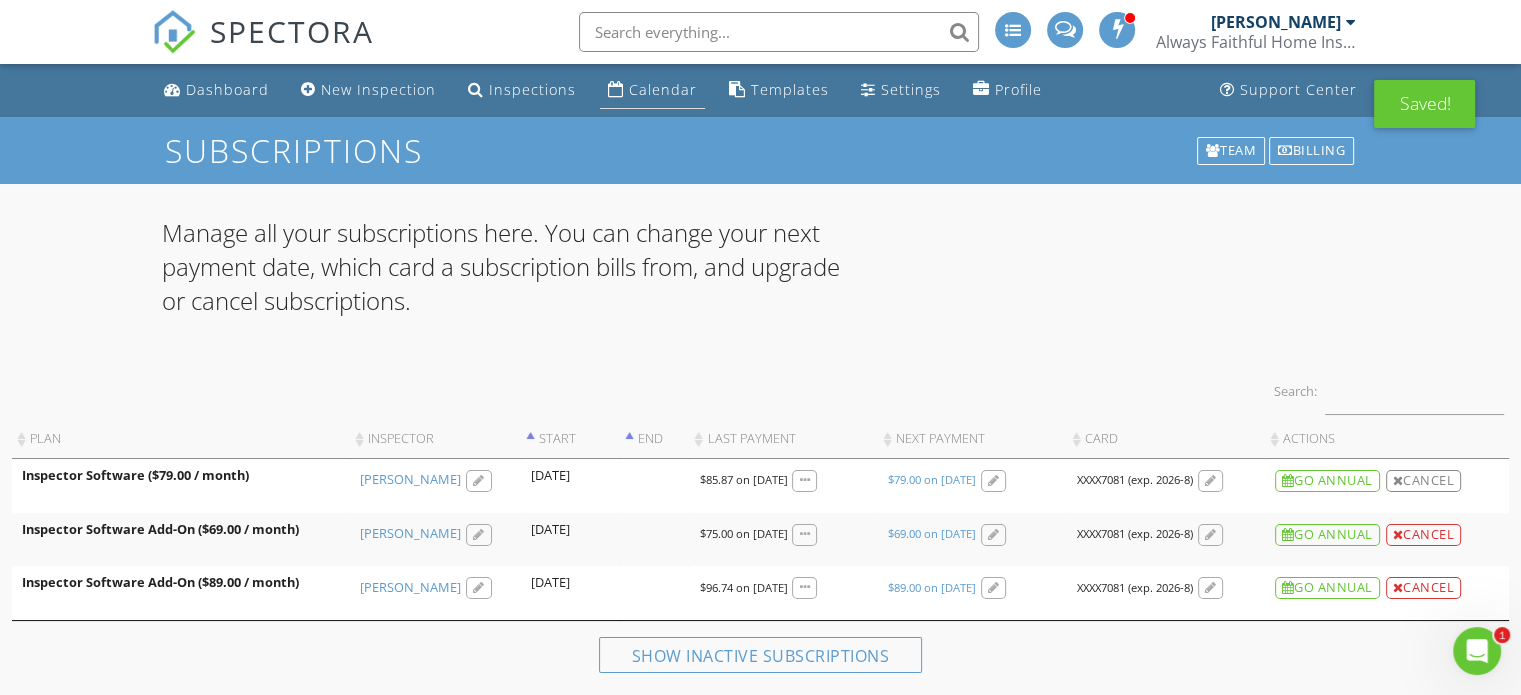 click on "Calendar" at bounding box center [652, 90] 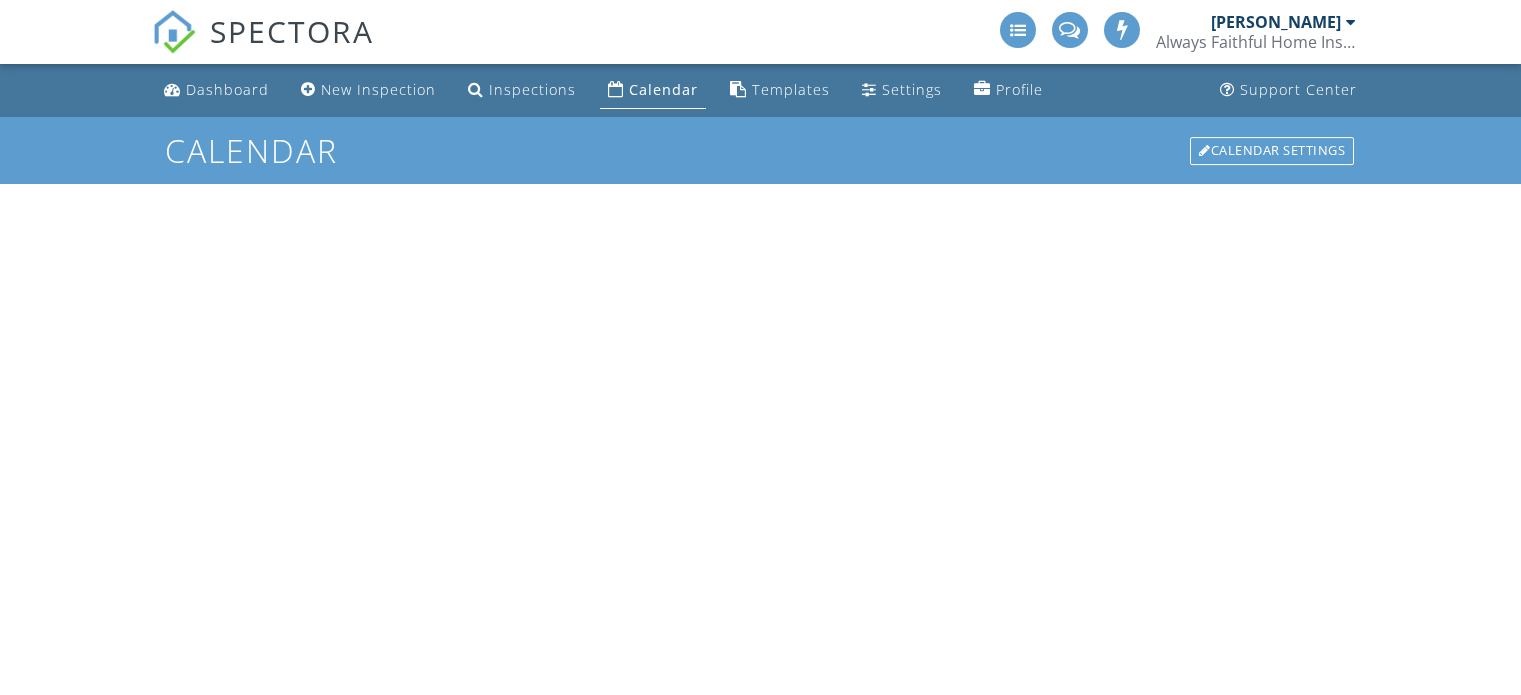 scroll, scrollTop: 0, scrollLeft: 0, axis: both 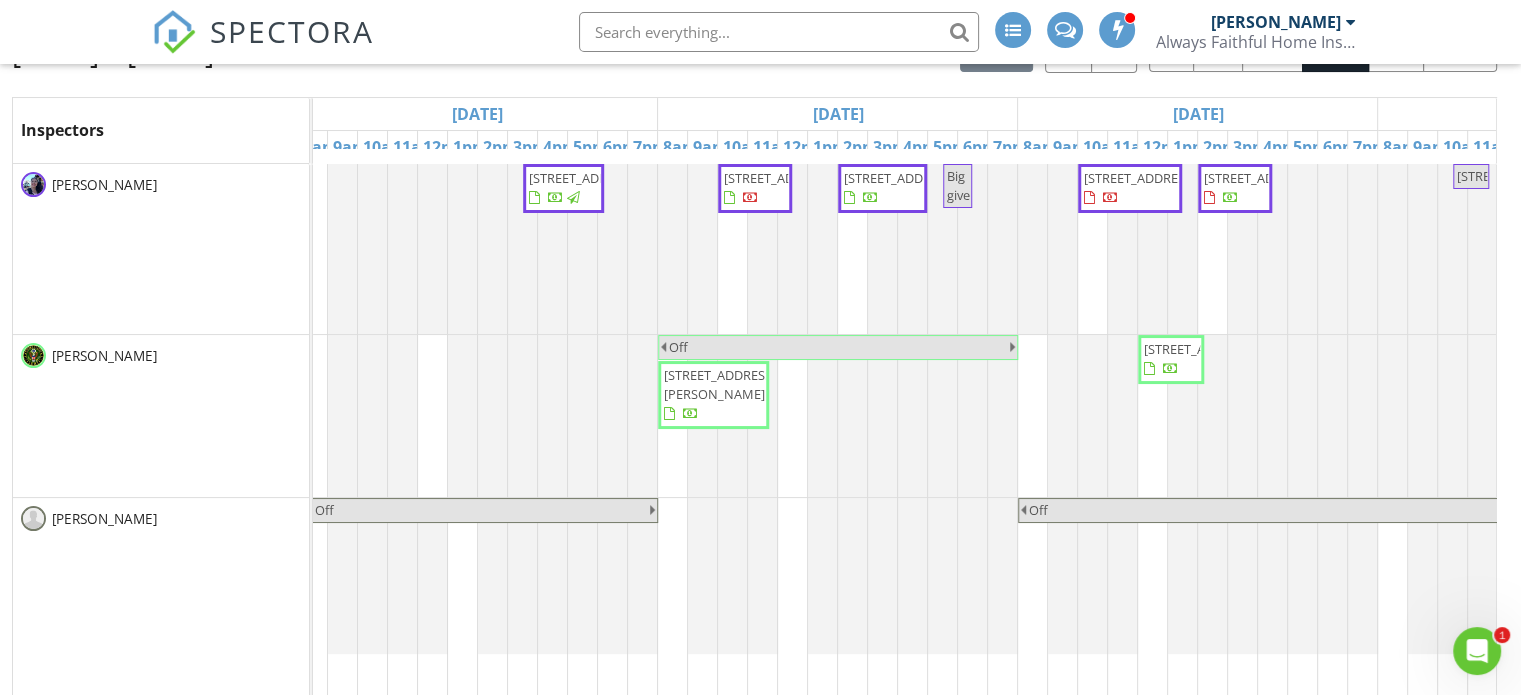 click on "10692 E Marquette St, Tucson 85747" at bounding box center [1140, 178] 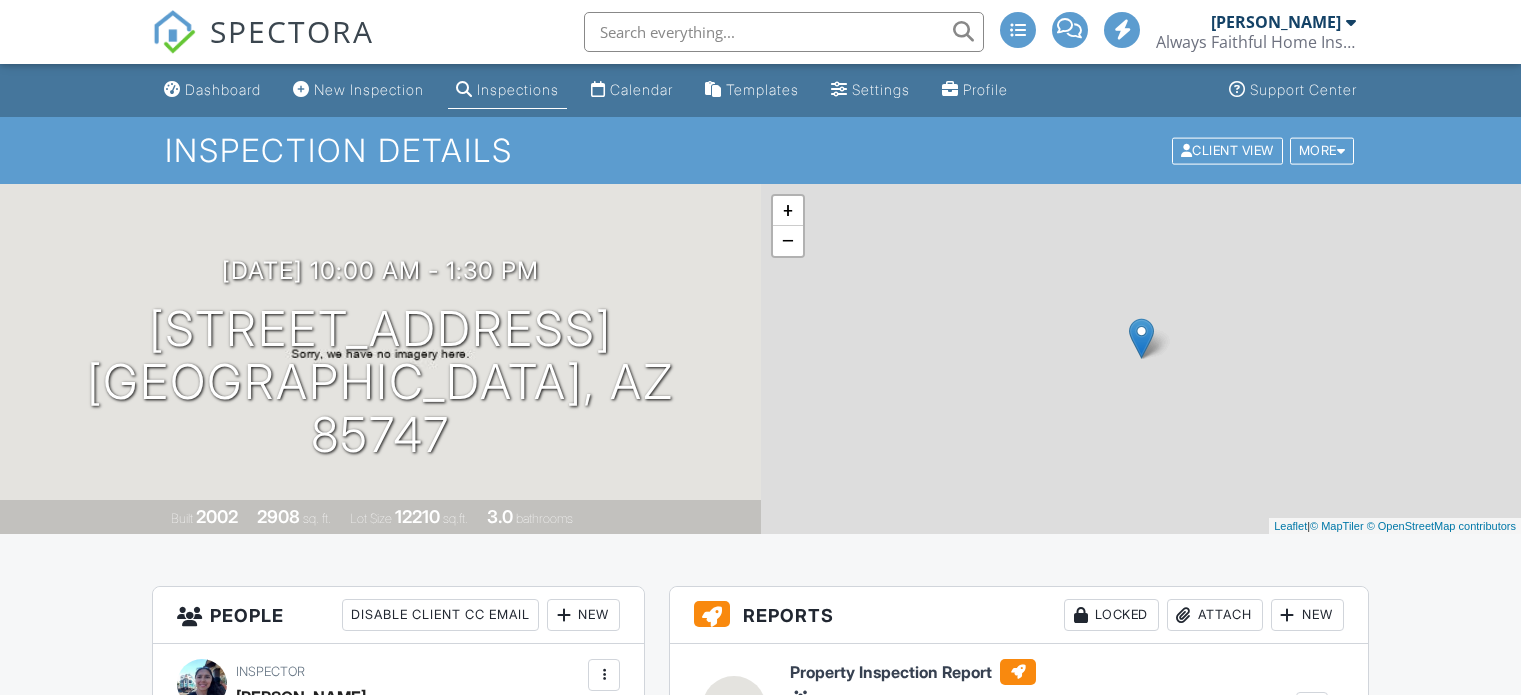scroll, scrollTop: 0, scrollLeft: 0, axis: both 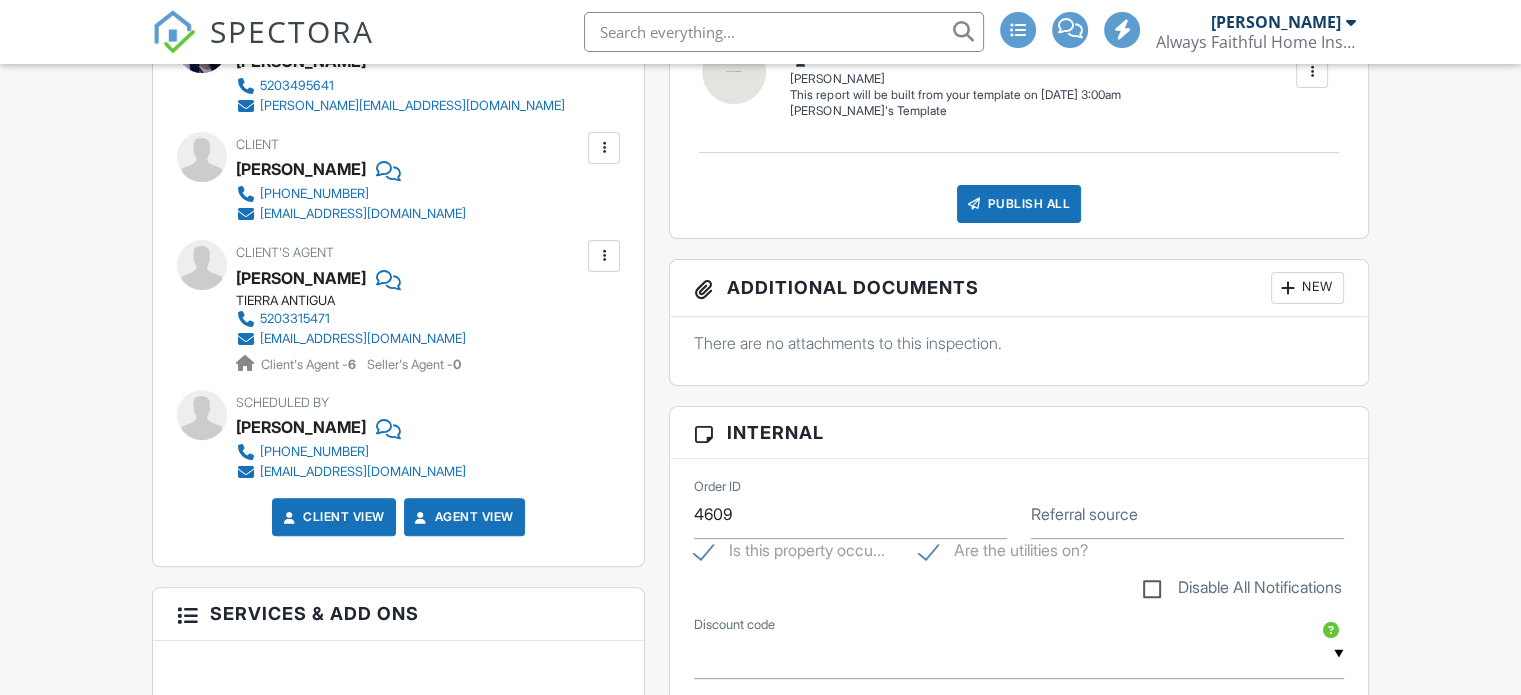click at bounding box center (604, 256) 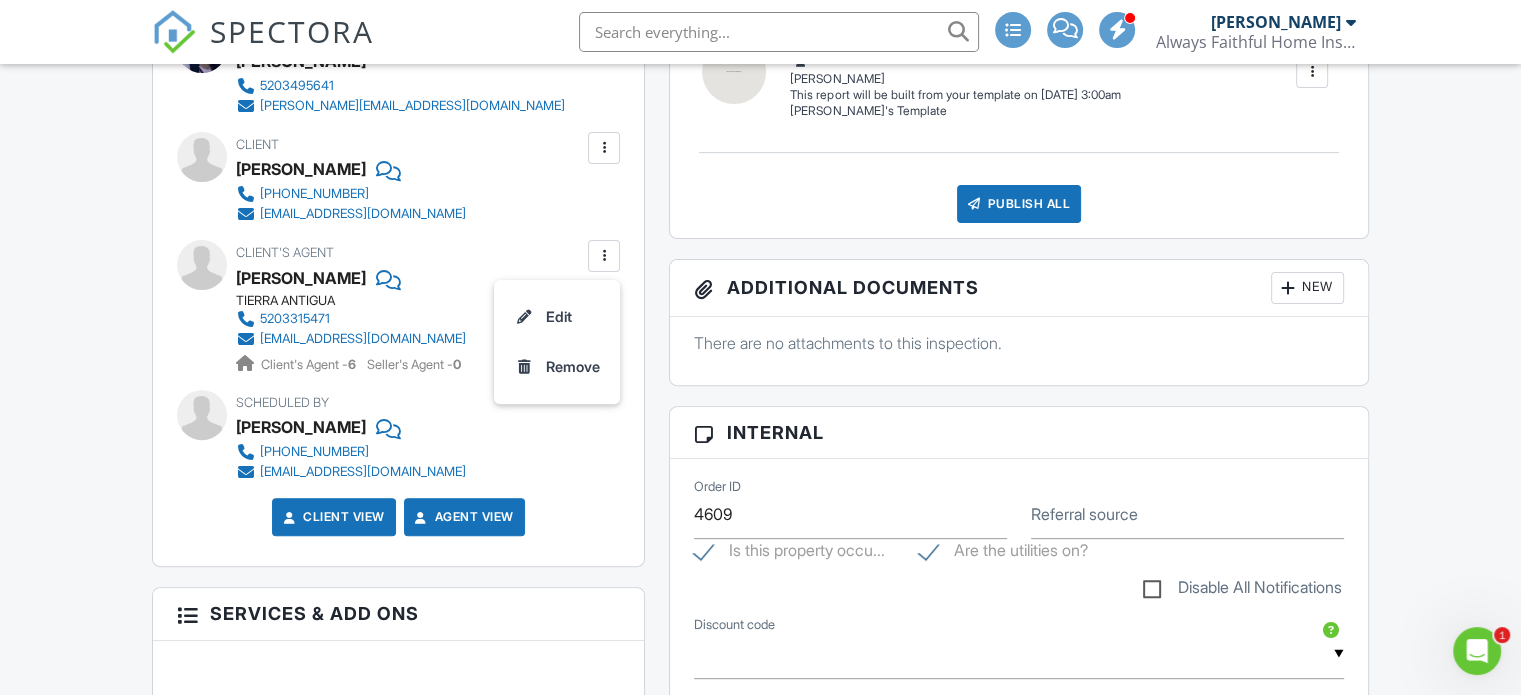 scroll, scrollTop: 0, scrollLeft: 0, axis: both 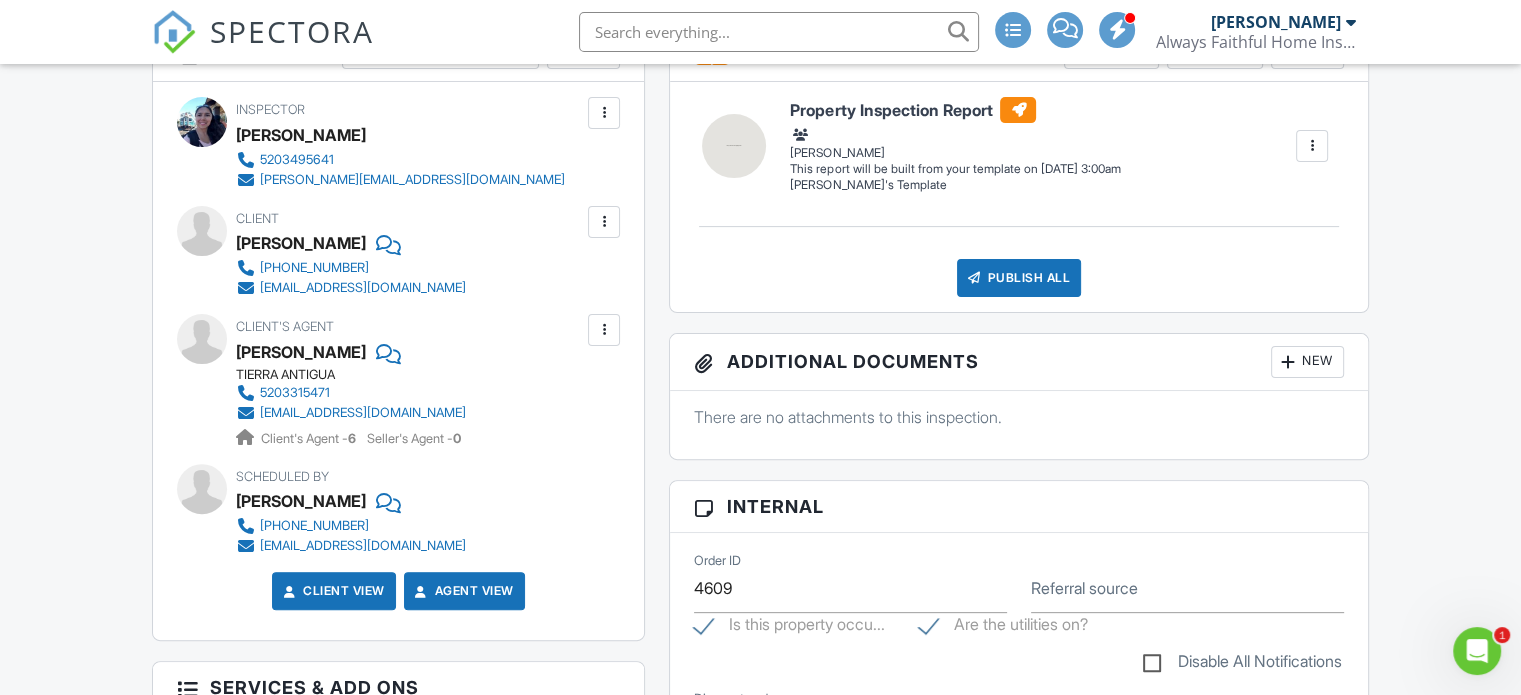 click at bounding box center [779, 32] 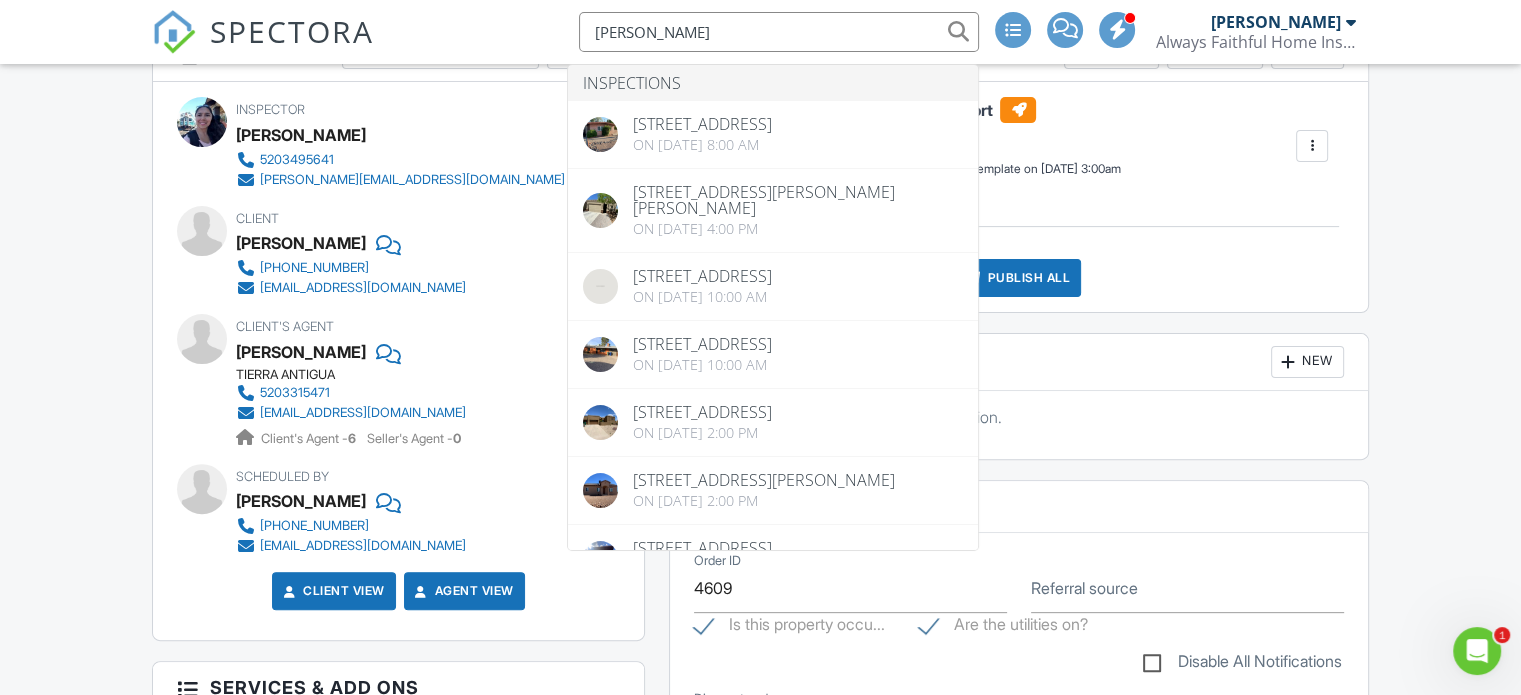 type on "[PERSON_NAME]" 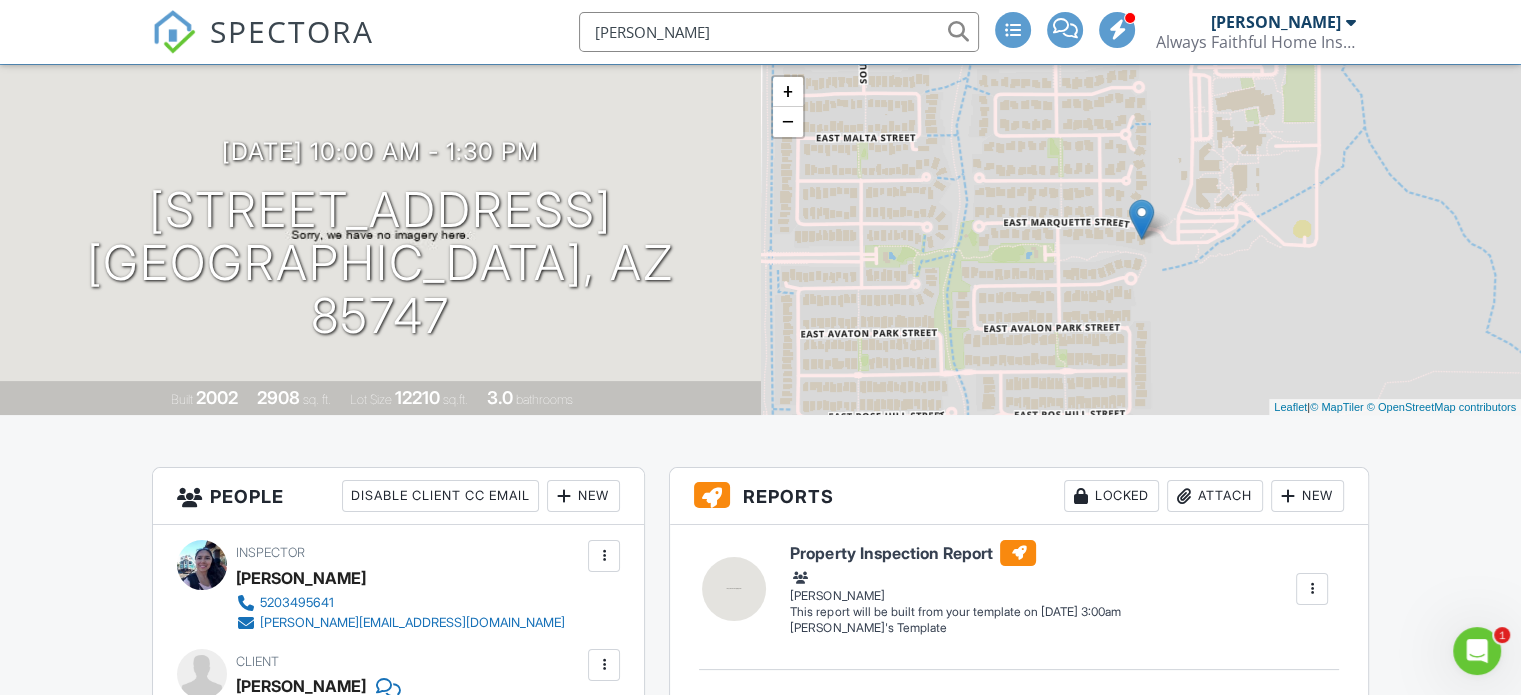 scroll, scrollTop: 0, scrollLeft: 0, axis: both 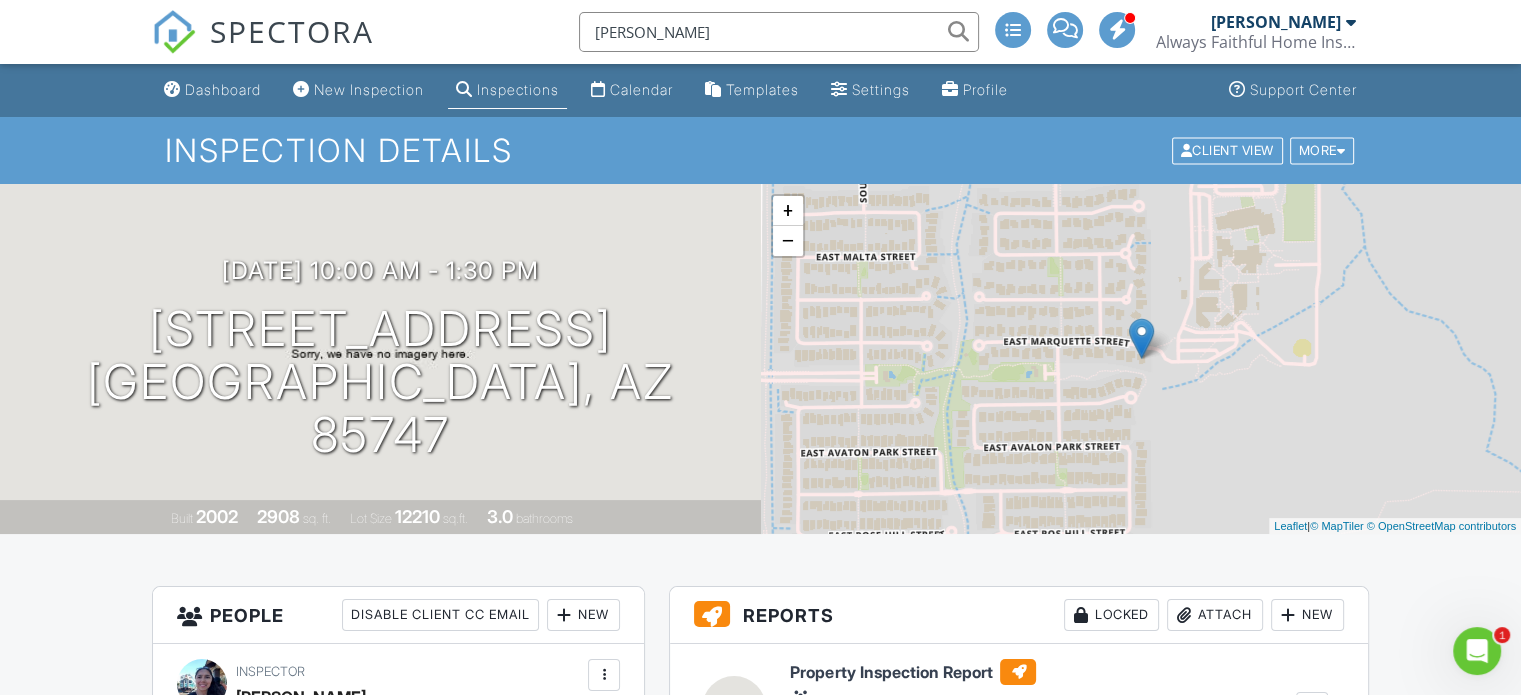 click on "Always Faithful Home Inspection" at bounding box center [1256, 42] 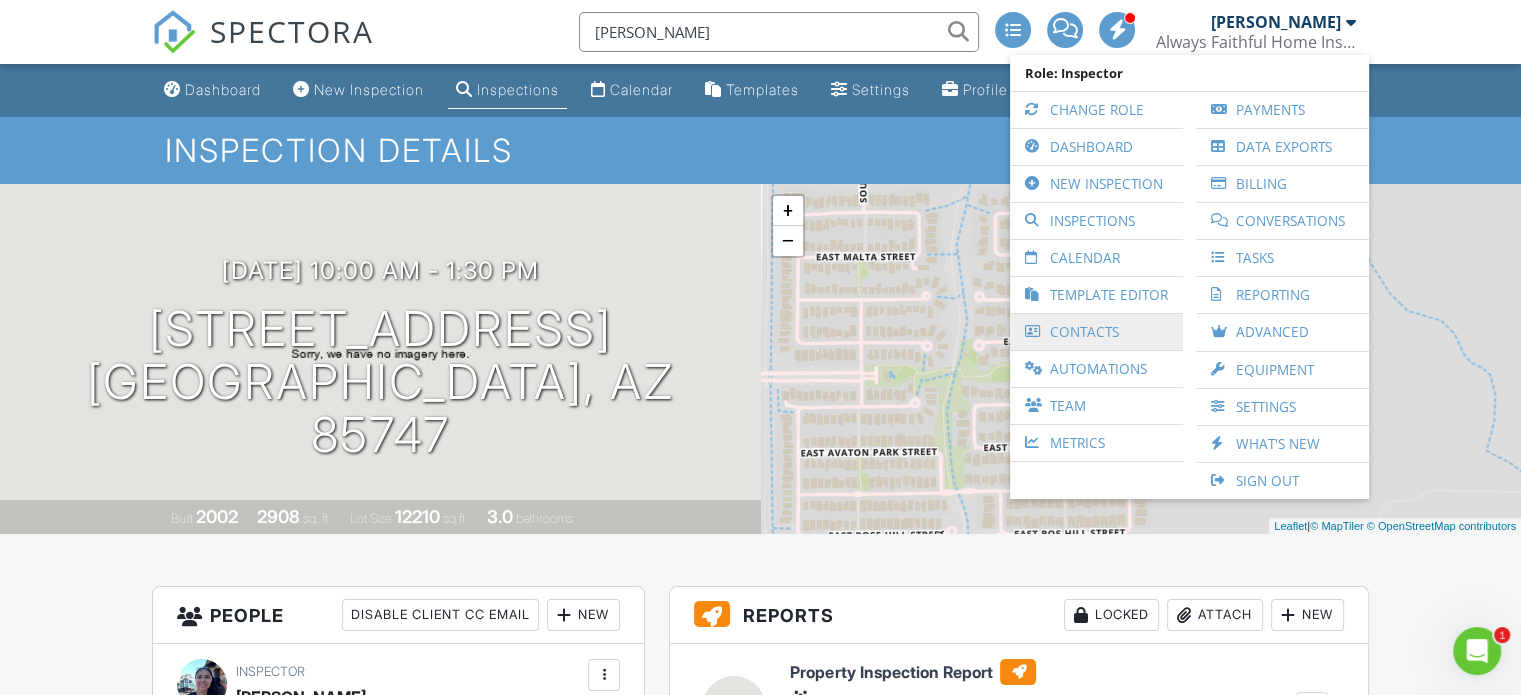 click on "Contacts" at bounding box center (1096, 332) 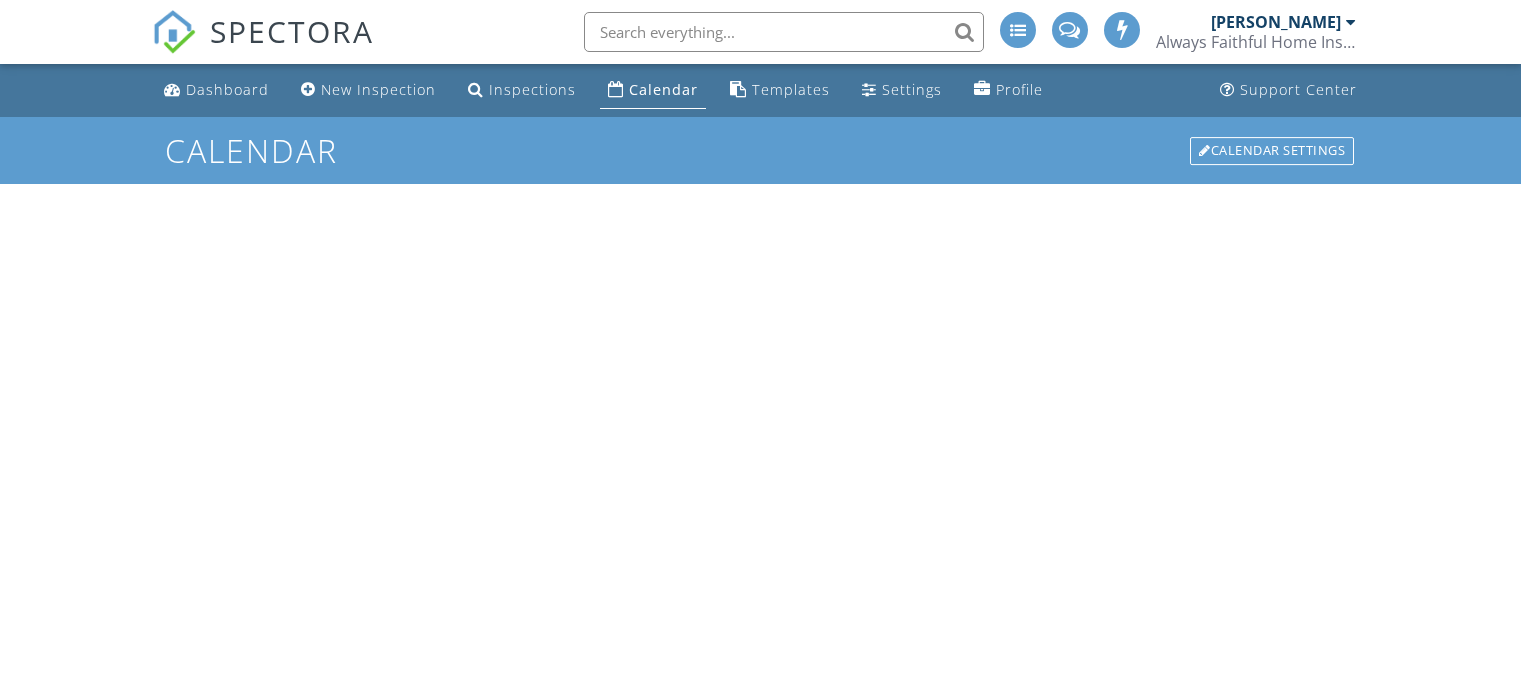 scroll, scrollTop: 0, scrollLeft: 0, axis: both 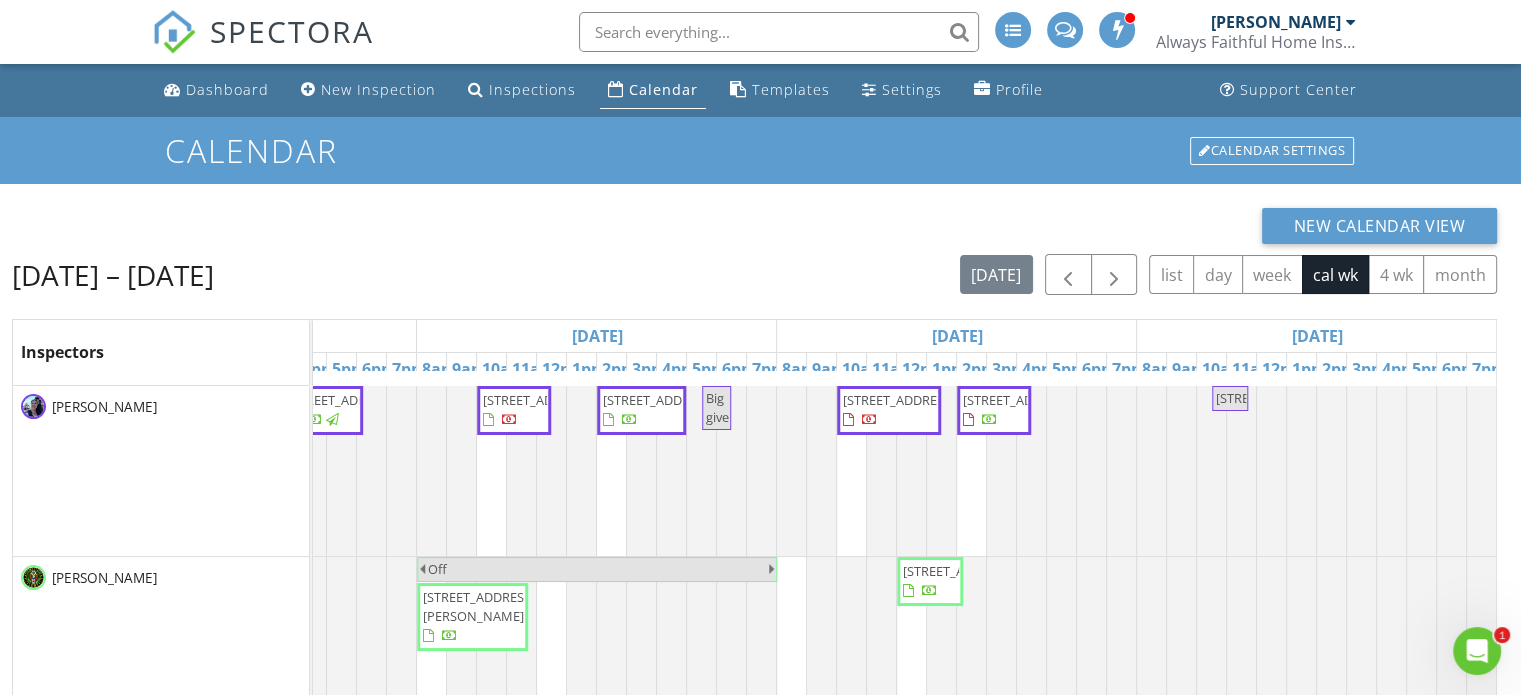 click on "10692 E Marquette St, Tucson 85747" at bounding box center (889, 410) 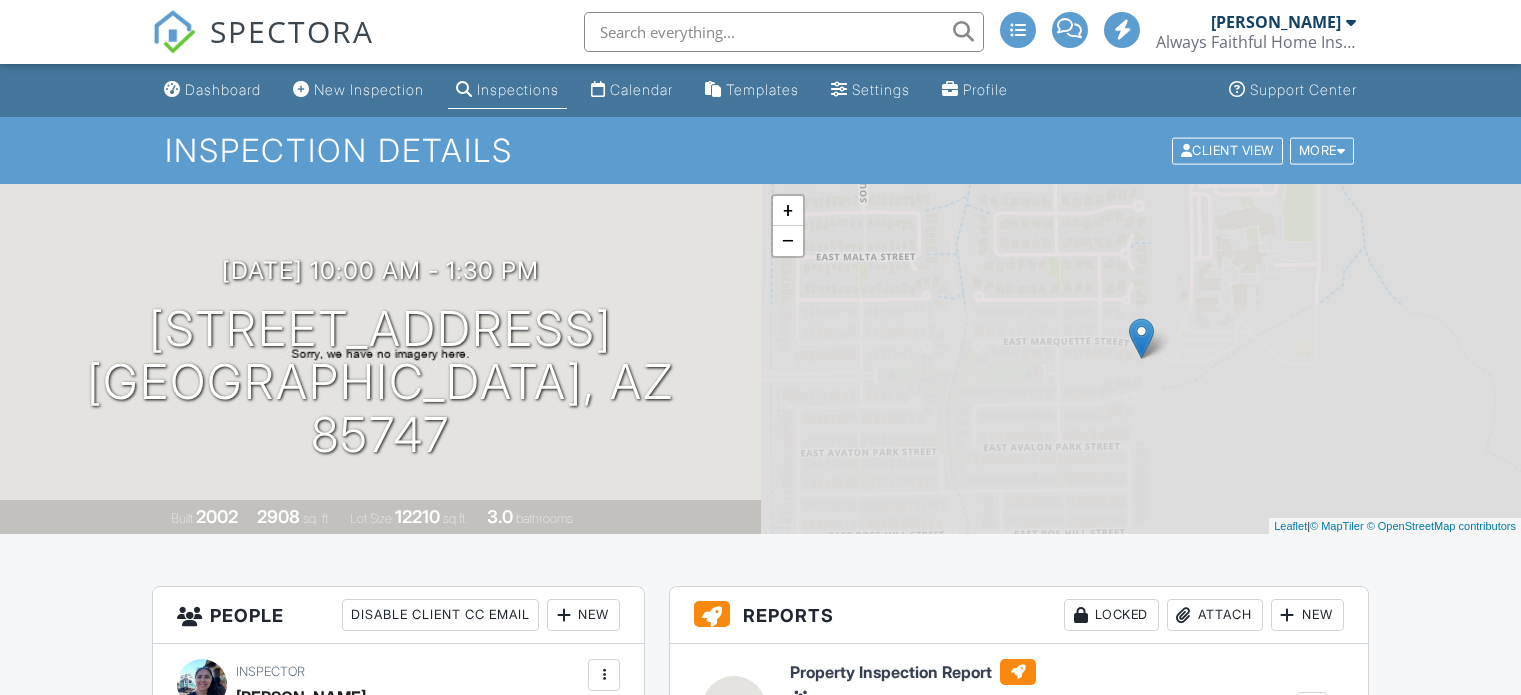 scroll, scrollTop: 0, scrollLeft: 0, axis: both 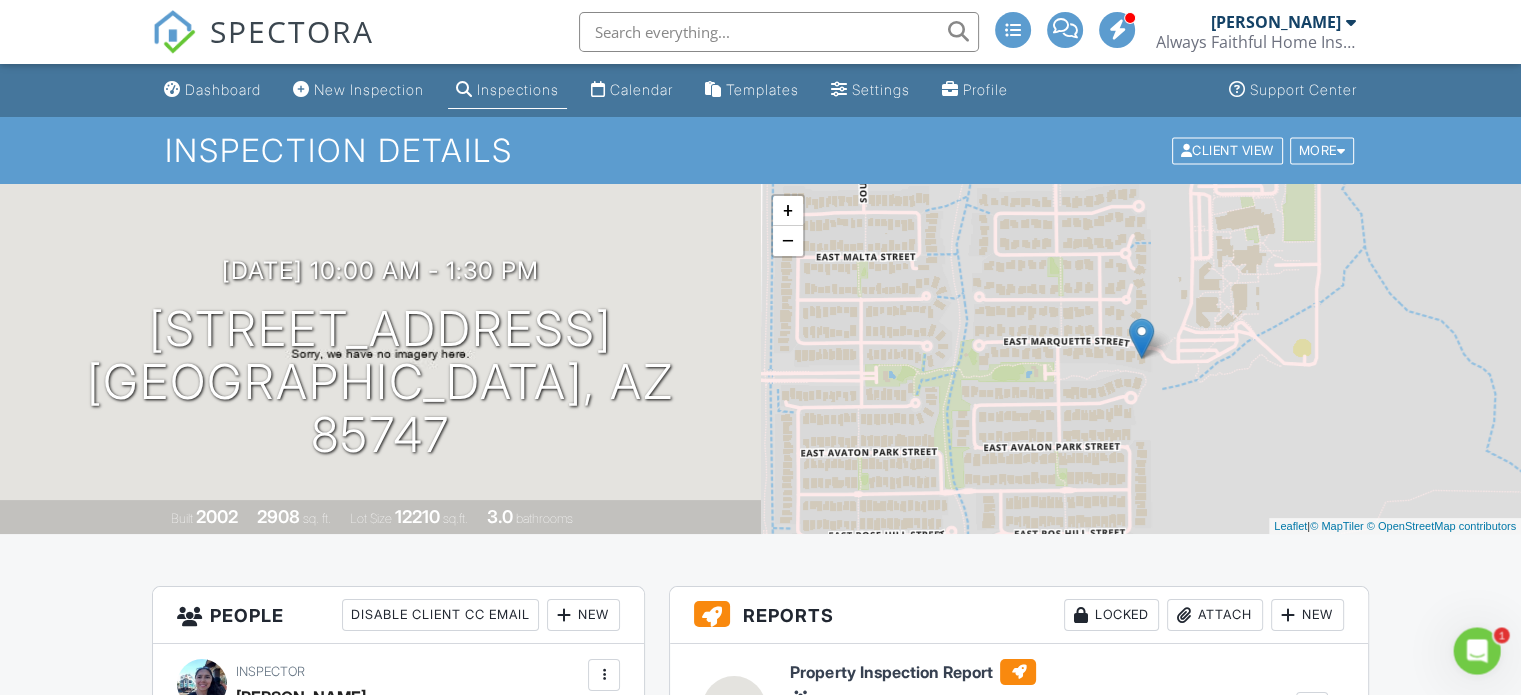 click on "People
Disable Client CC Email
New
Inspector
Client
Client's Agent
Listing Agent
Add Another Person
Inspector
Celia Webb
5203495641
celia.alwaysfaithful@gmail.com
Make Invisible
Mark As Requested
Remove
Update Client
First name
Warren
Last name
lelafu
Email (required)
kdubbz@me.com
CC Email
Phone
520-330-1962
Tags
Internal notes visible only to the company
Private notes visible only to company admins
Updating the client email address will resend the confirmation email and update all queued automated emails.
Cancel
Save
Confirm client deletion
Cancel
Remove Client
Client
Warren lelafu
520-330-1962
kdubbz@me.com" at bounding box center [398, 1188] 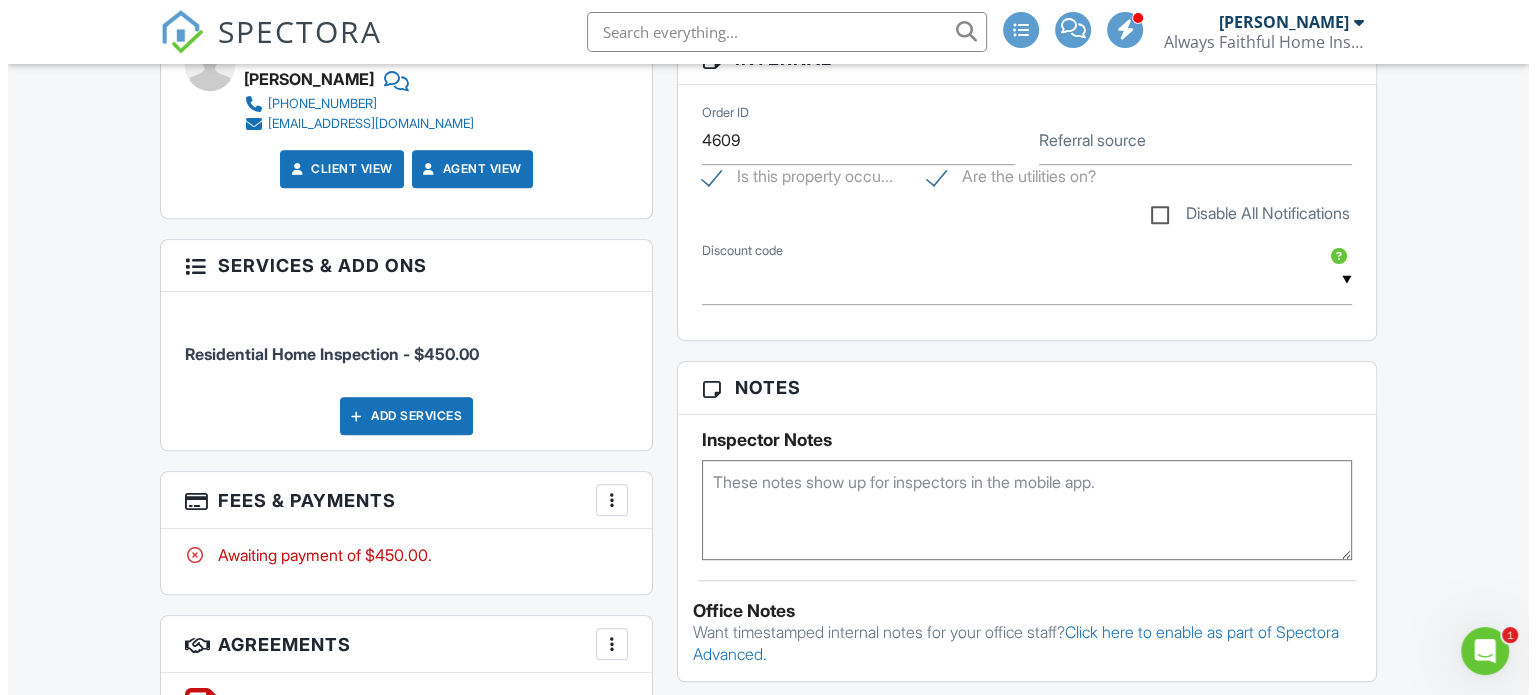 scroll, scrollTop: 1012, scrollLeft: 0, axis: vertical 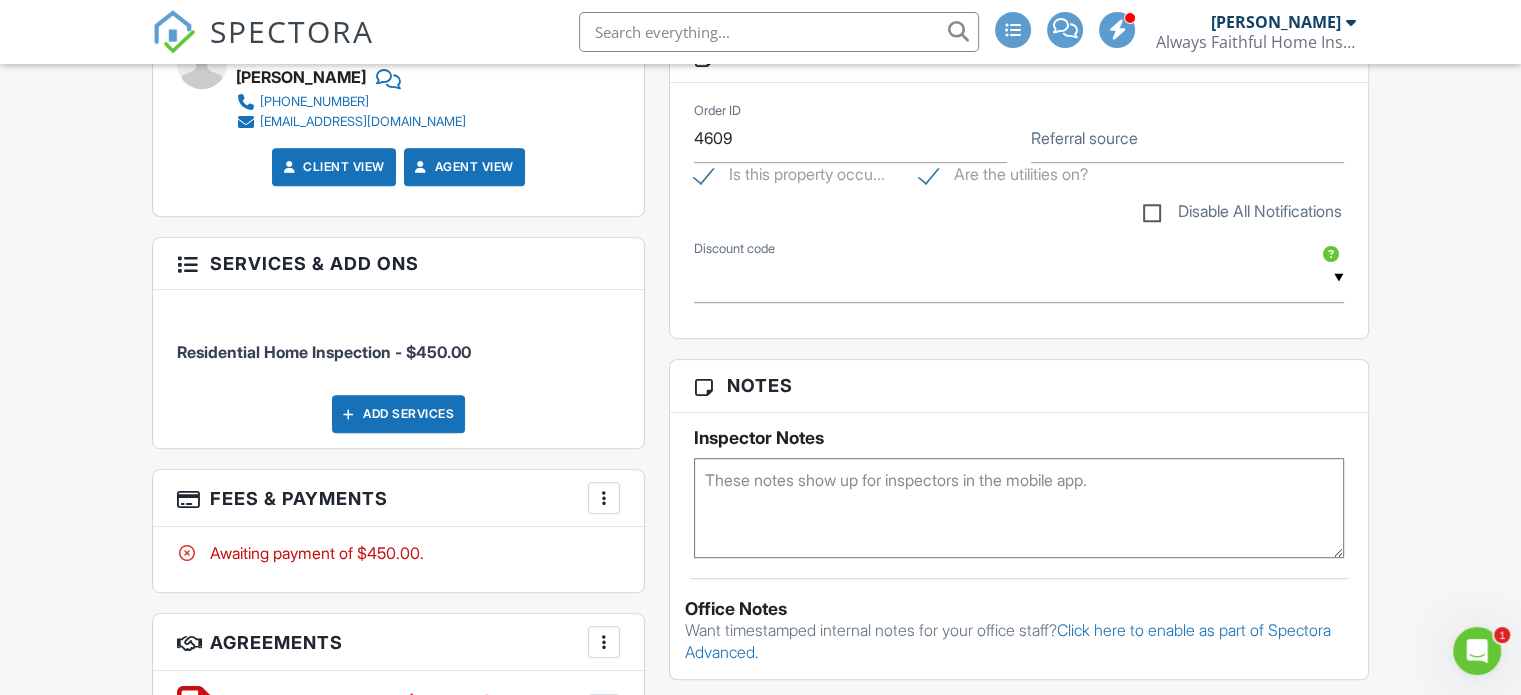 click on "Add Services" at bounding box center (398, 414) 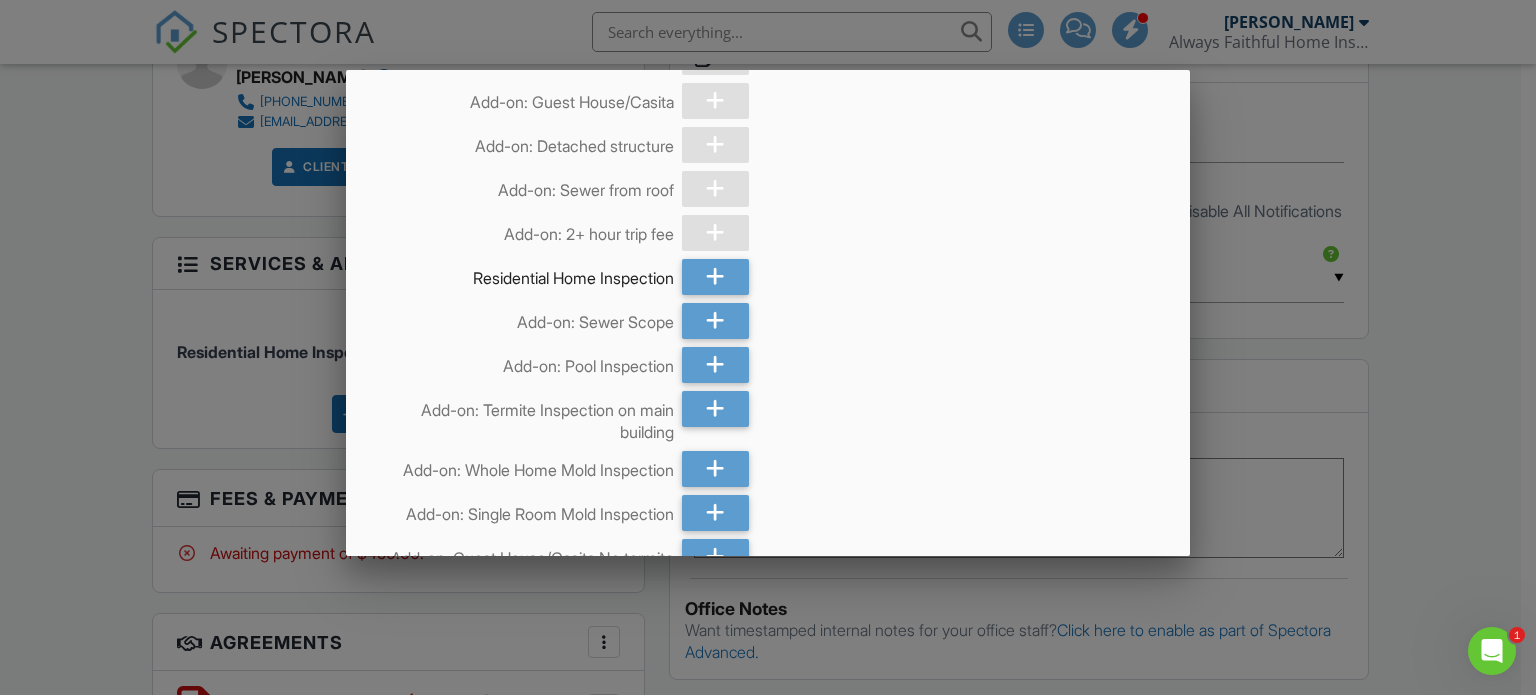 scroll, scrollTop: 308, scrollLeft: 0, axis: vertical 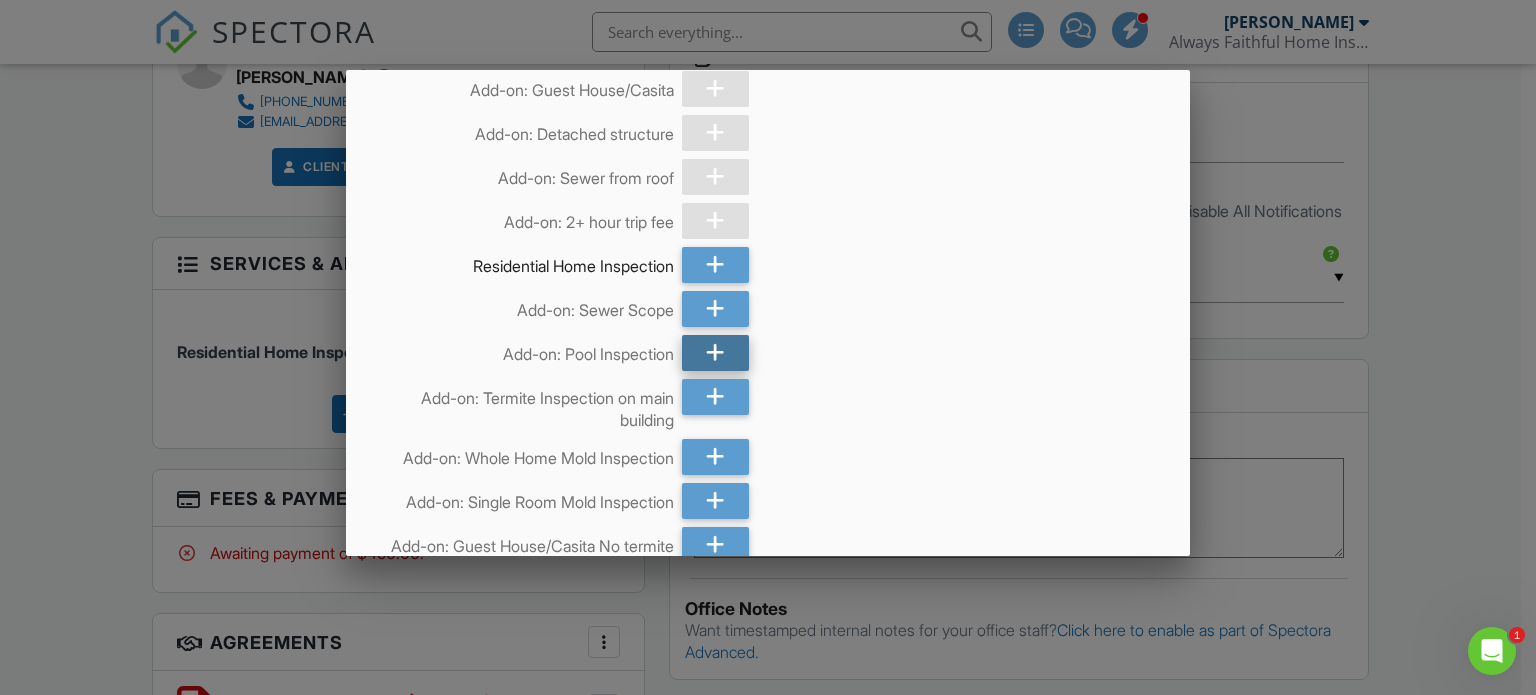 click at bounding box center [715, 353] 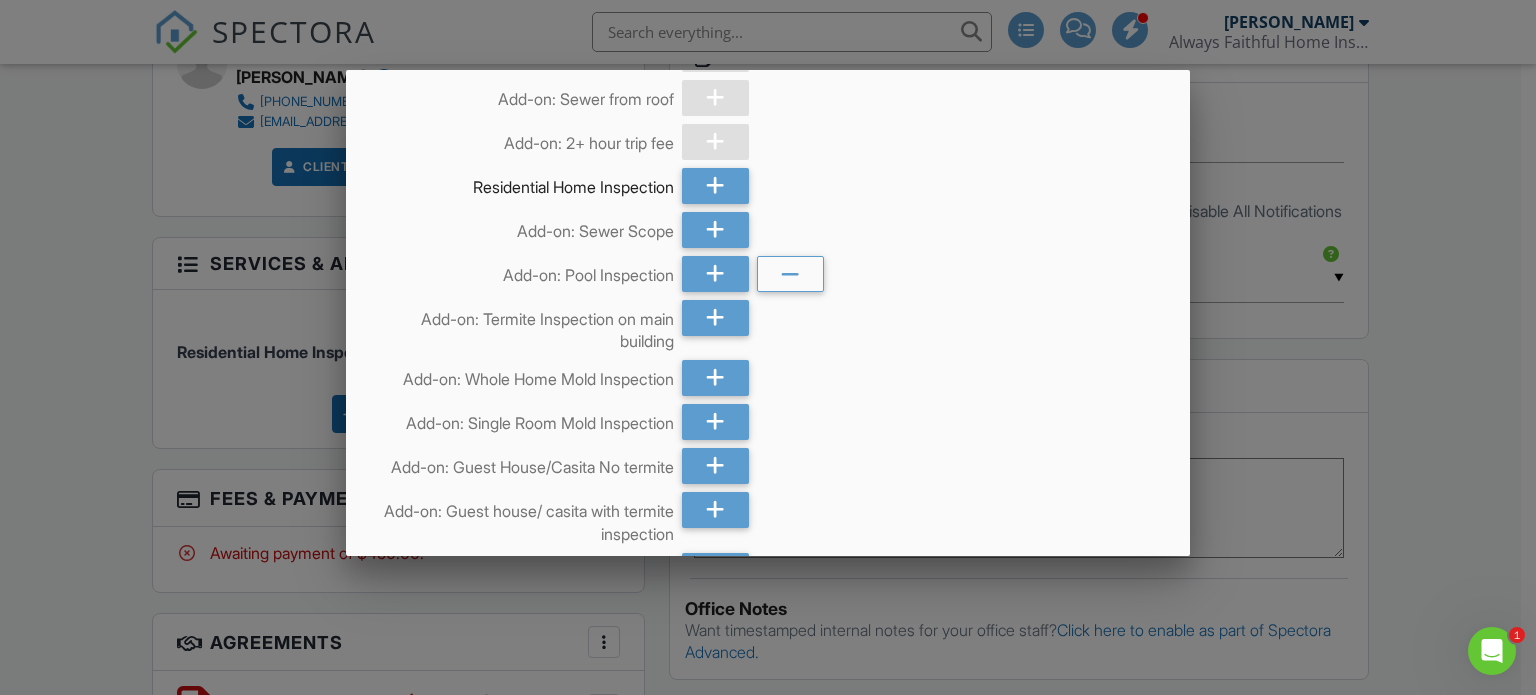 scroll, scrollTop: 388, scrollLeft: 0, axis: vertical 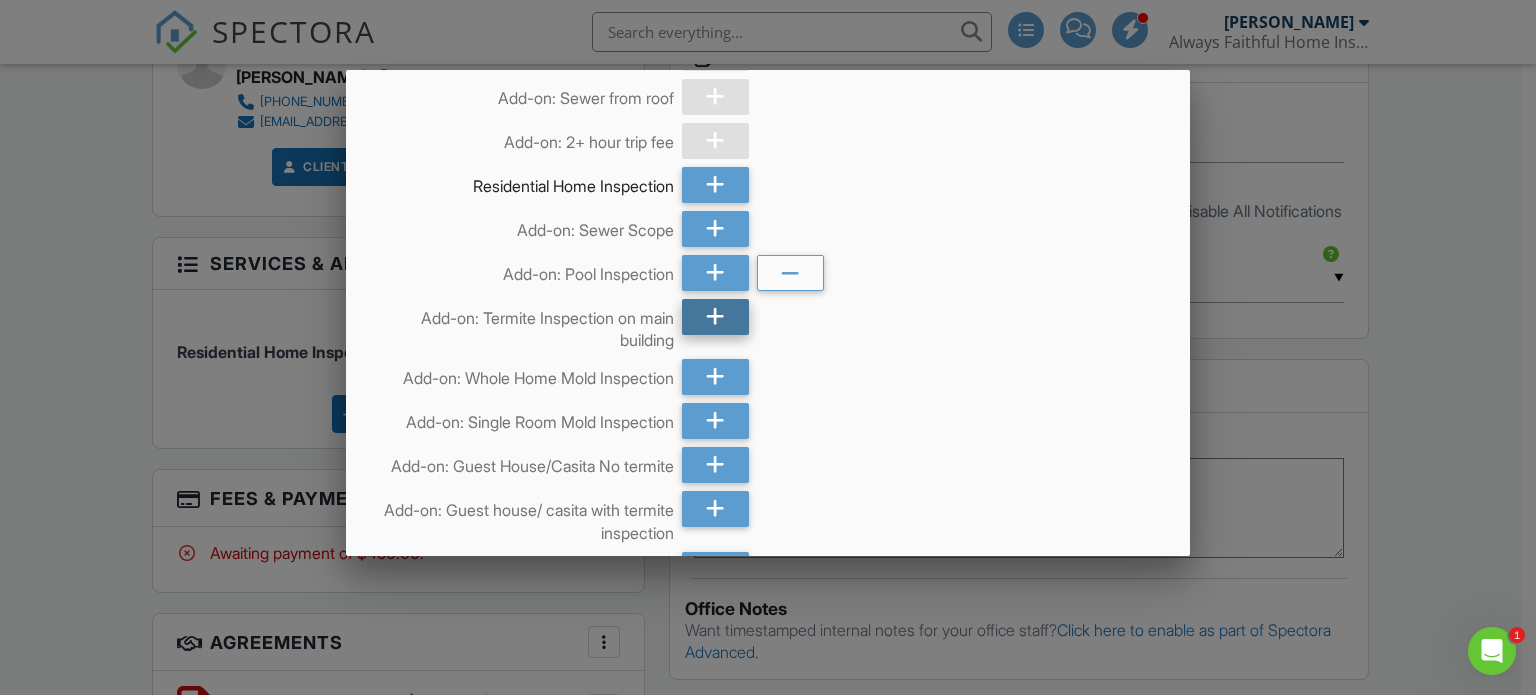 click at bounding box center [715, 317] 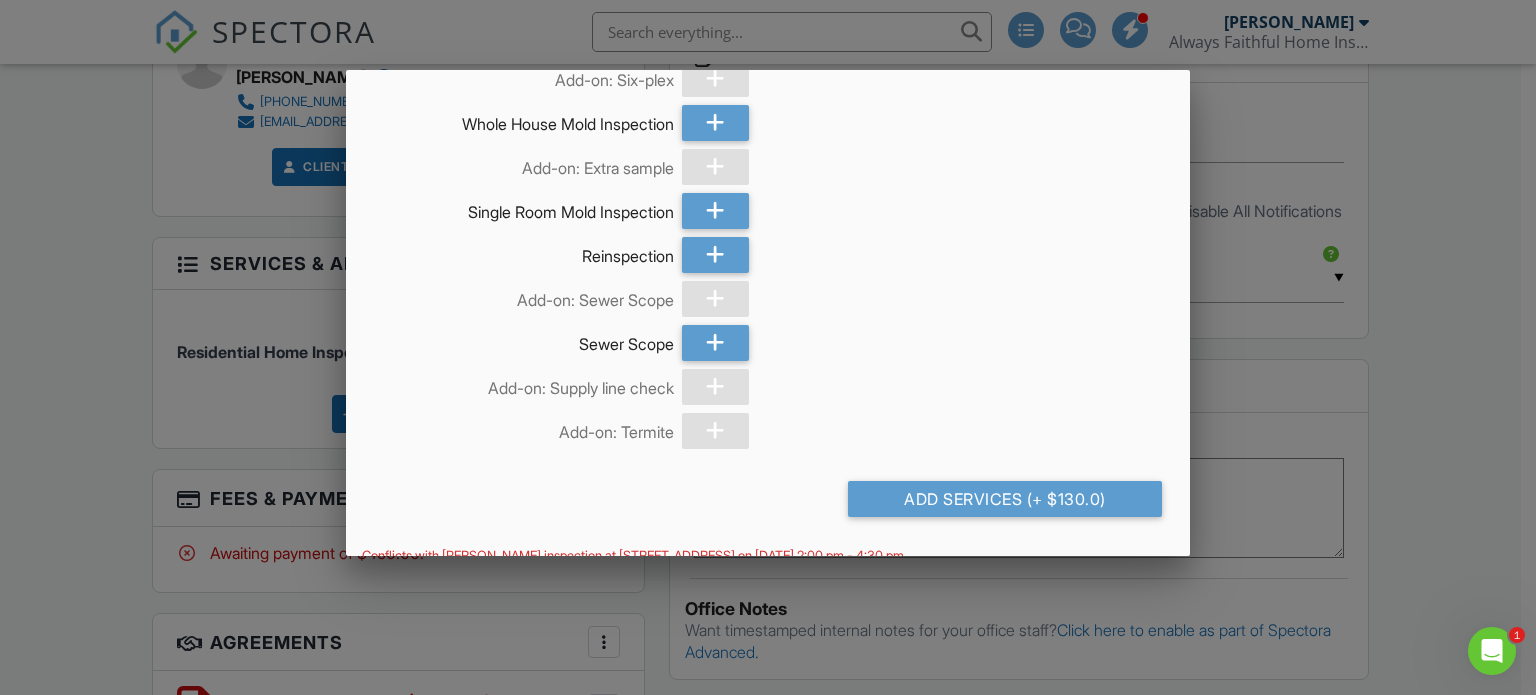 scroll, scrollTop: 1712, scrollLeft: 0, axis: vertical 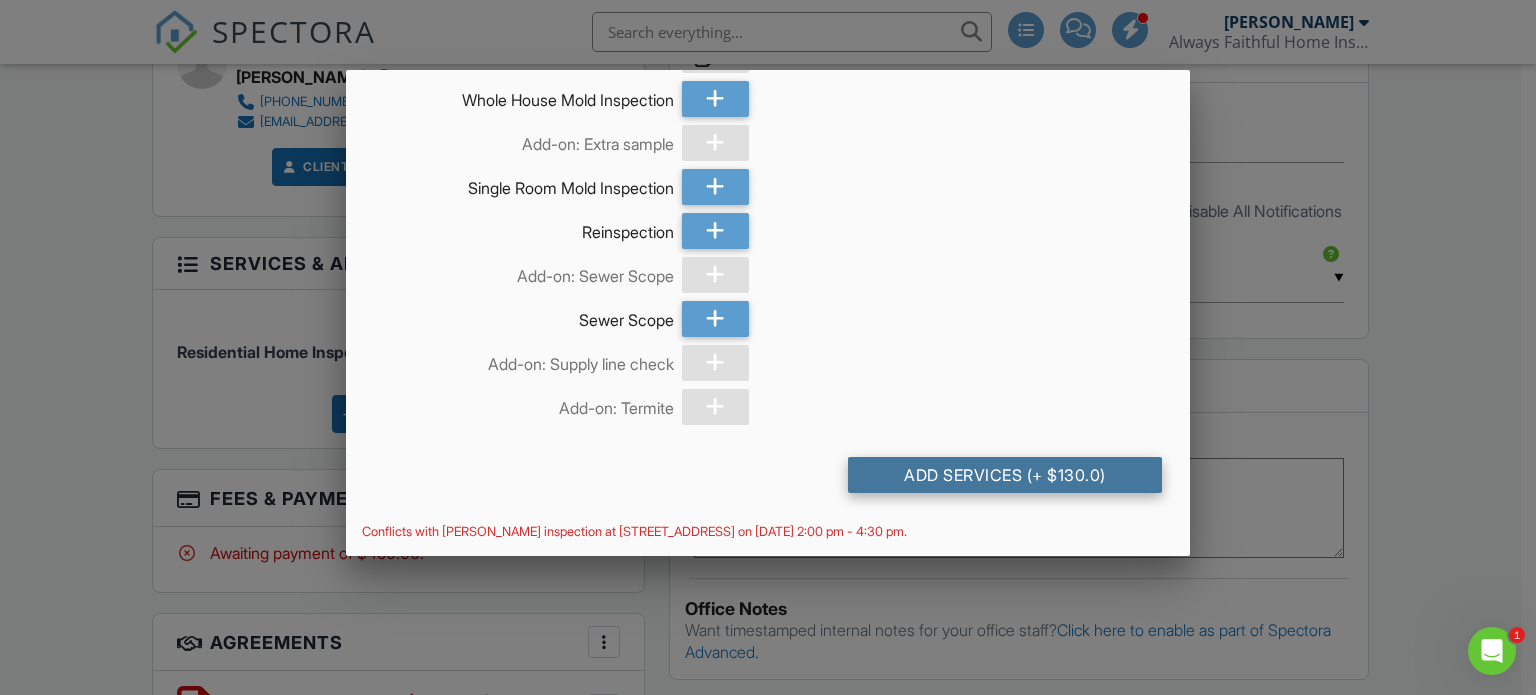 click on "Add Services
(+ $130.0)" at bounding box center (1005, 475) 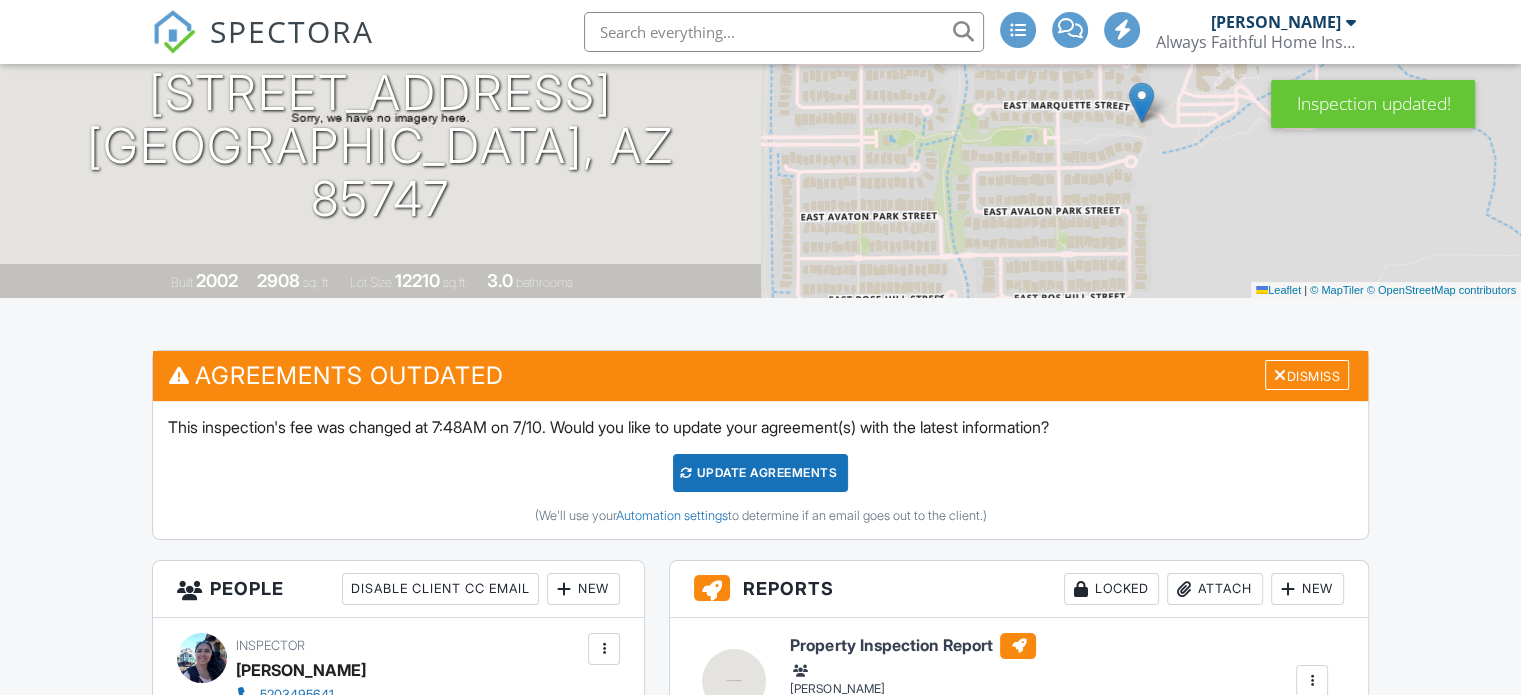 scroll, scrollTop: 268, scrollLeft: 0, axis: vertical 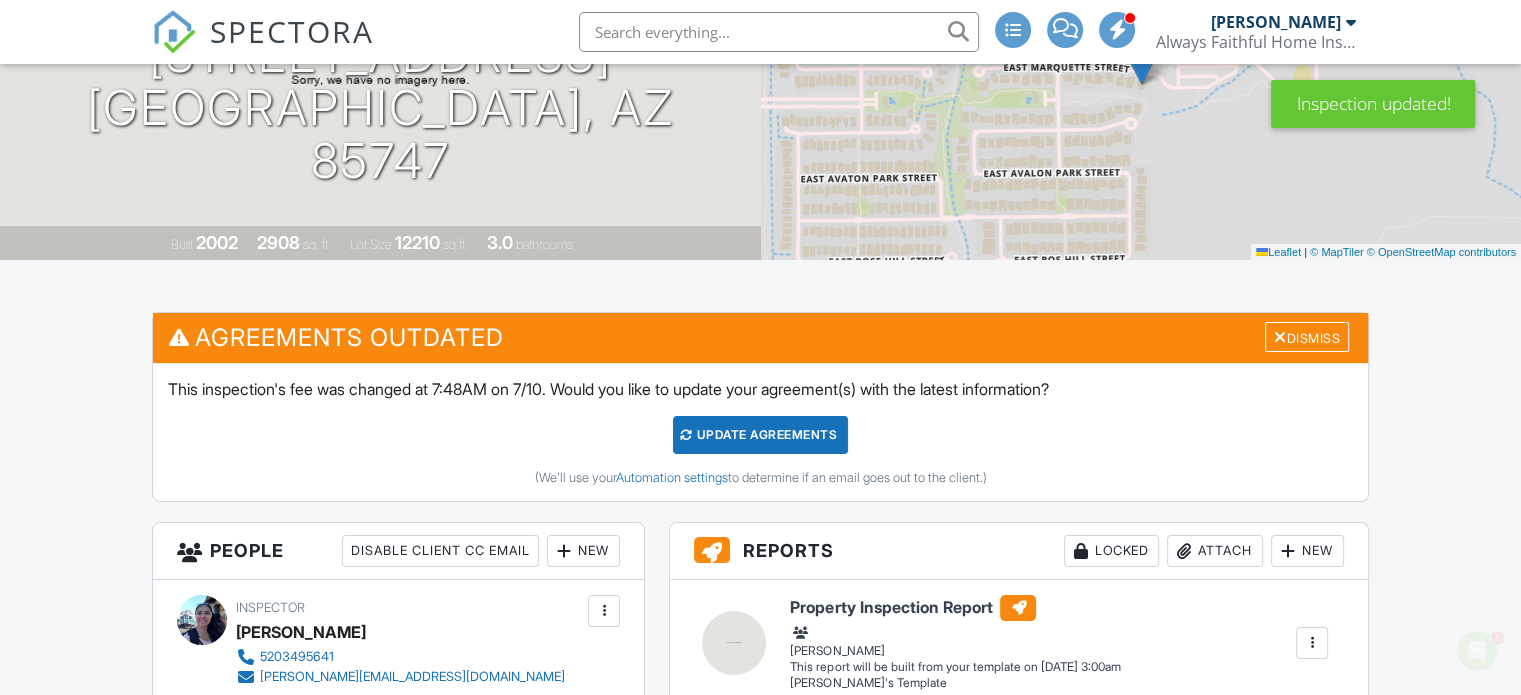 click on "Update Agreements" at bounding box center (760, 435) 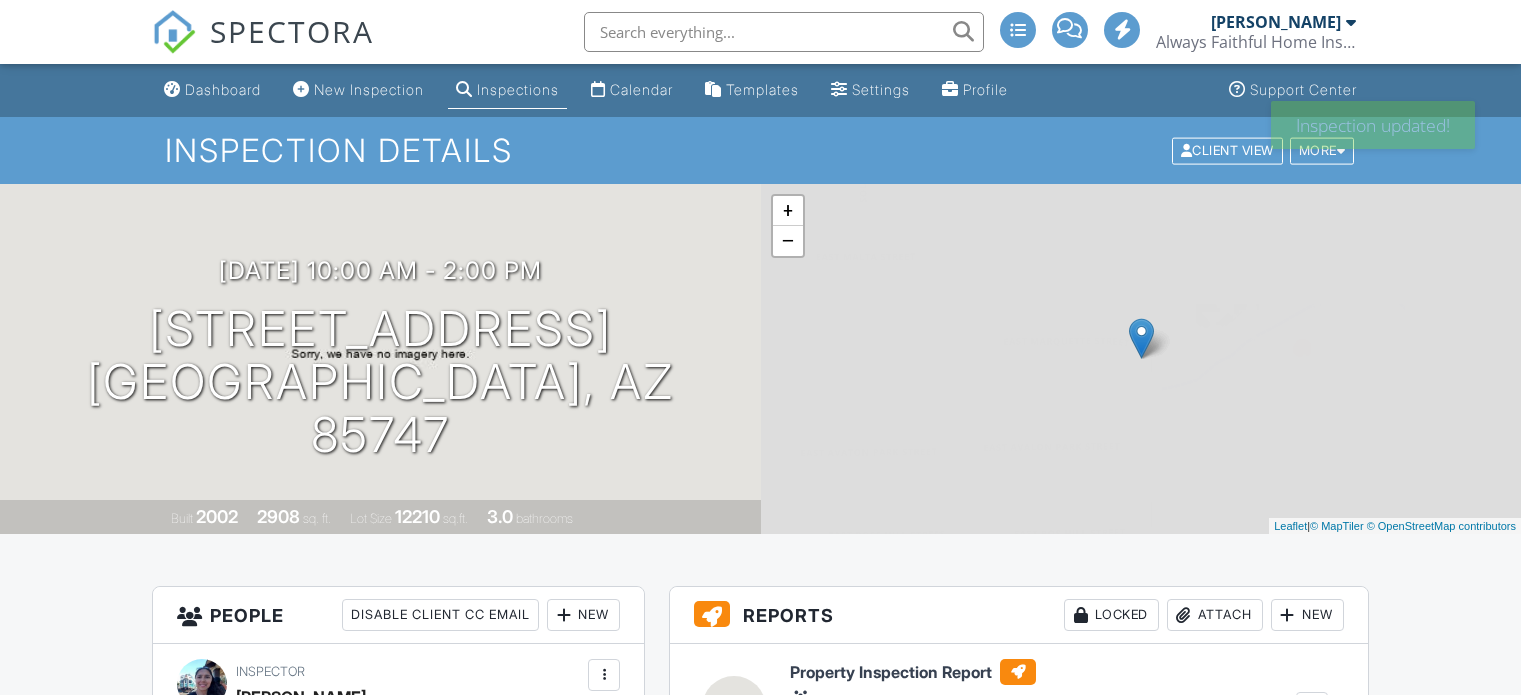 scroll, scrollTop: 0, scrollLeft: 0, axis: both 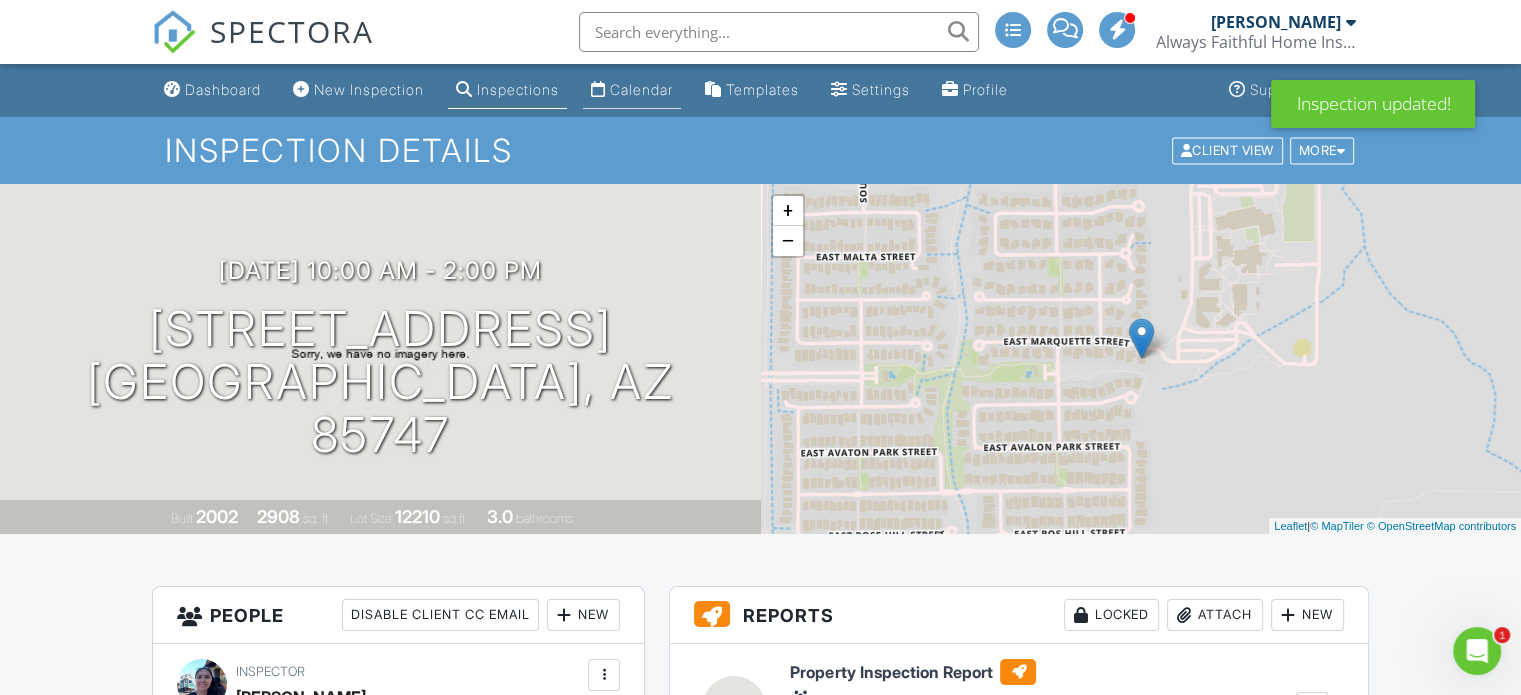 click on "Calendar" at bounding box center (632, 90) 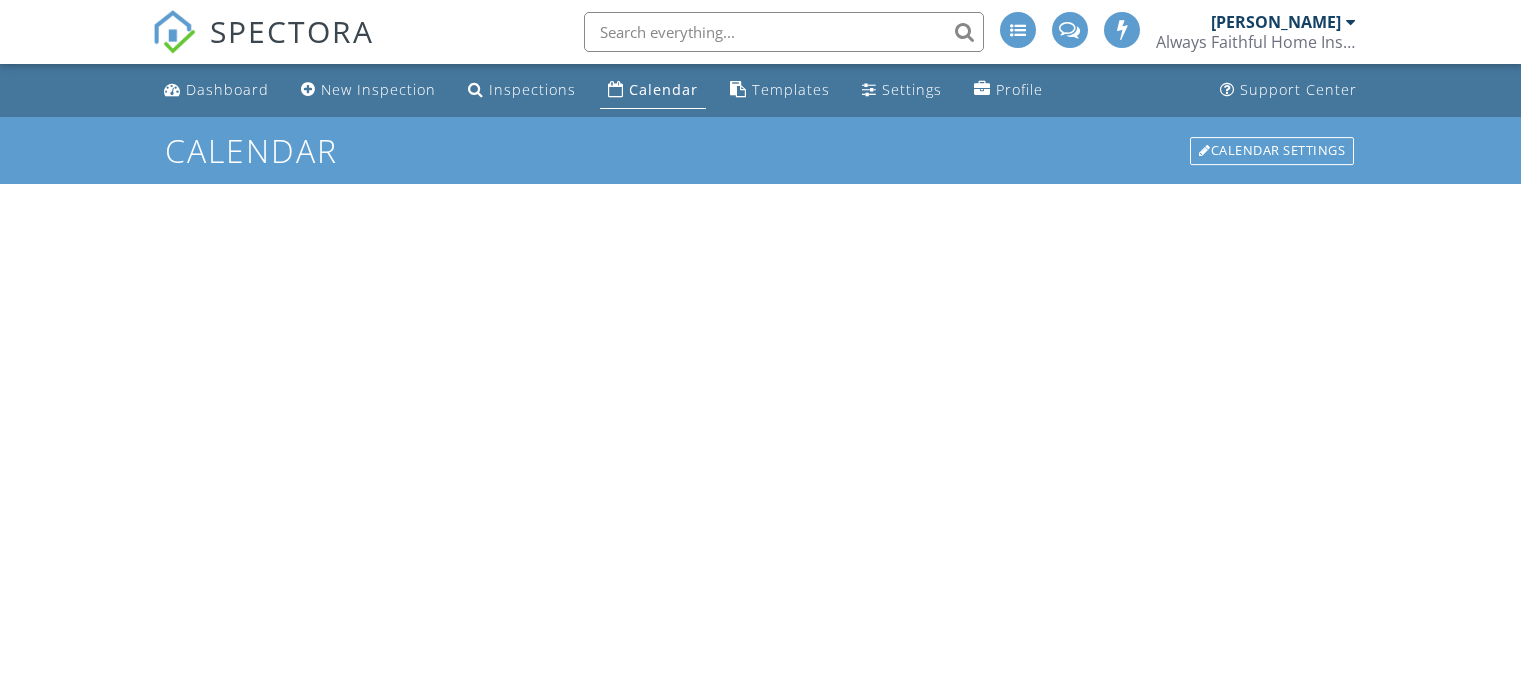 scroll, scrollTop: 0, scrollLeft: 0, axis: both 